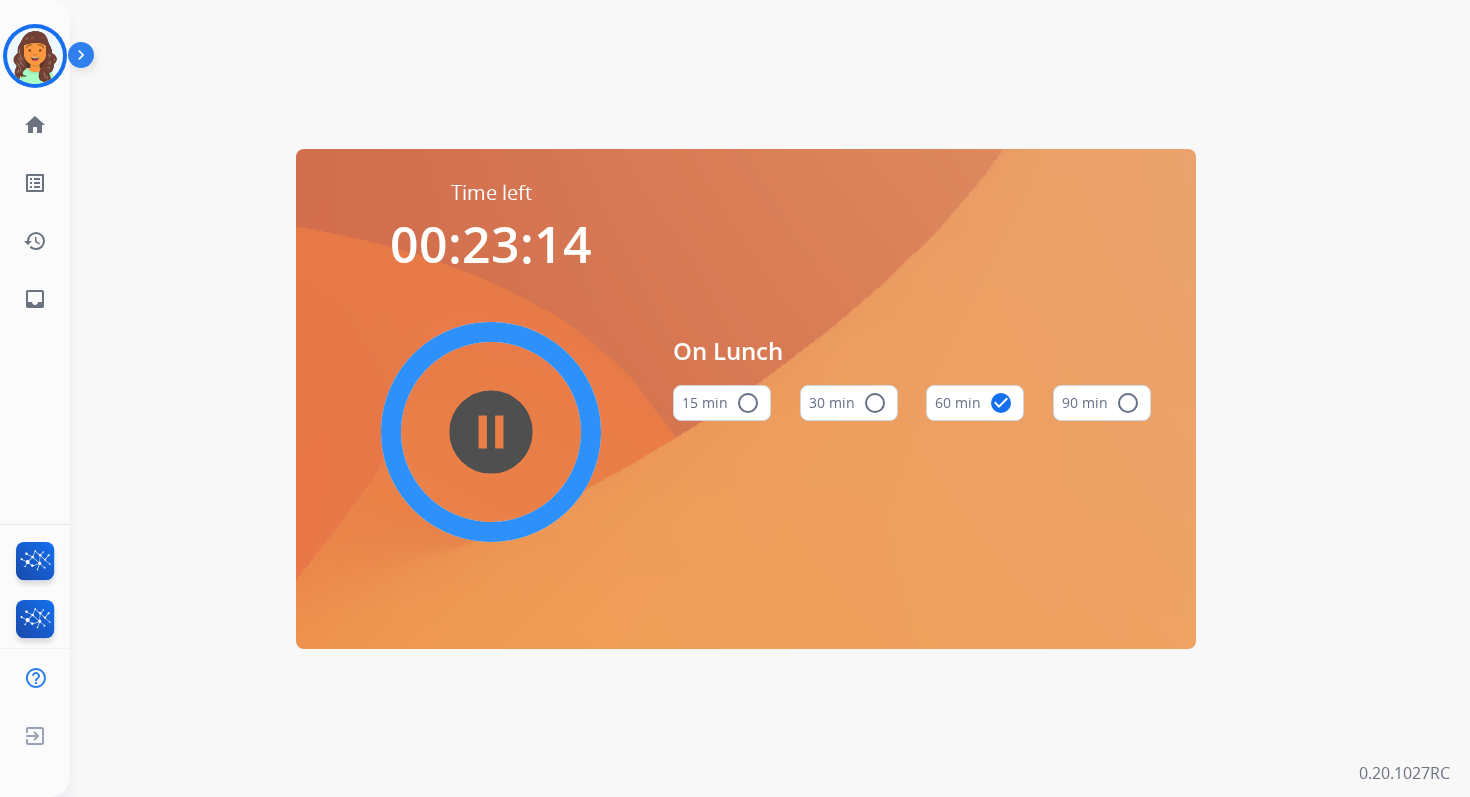 scroll, scrollTop: 0, scrollLeft: 0, axis: both 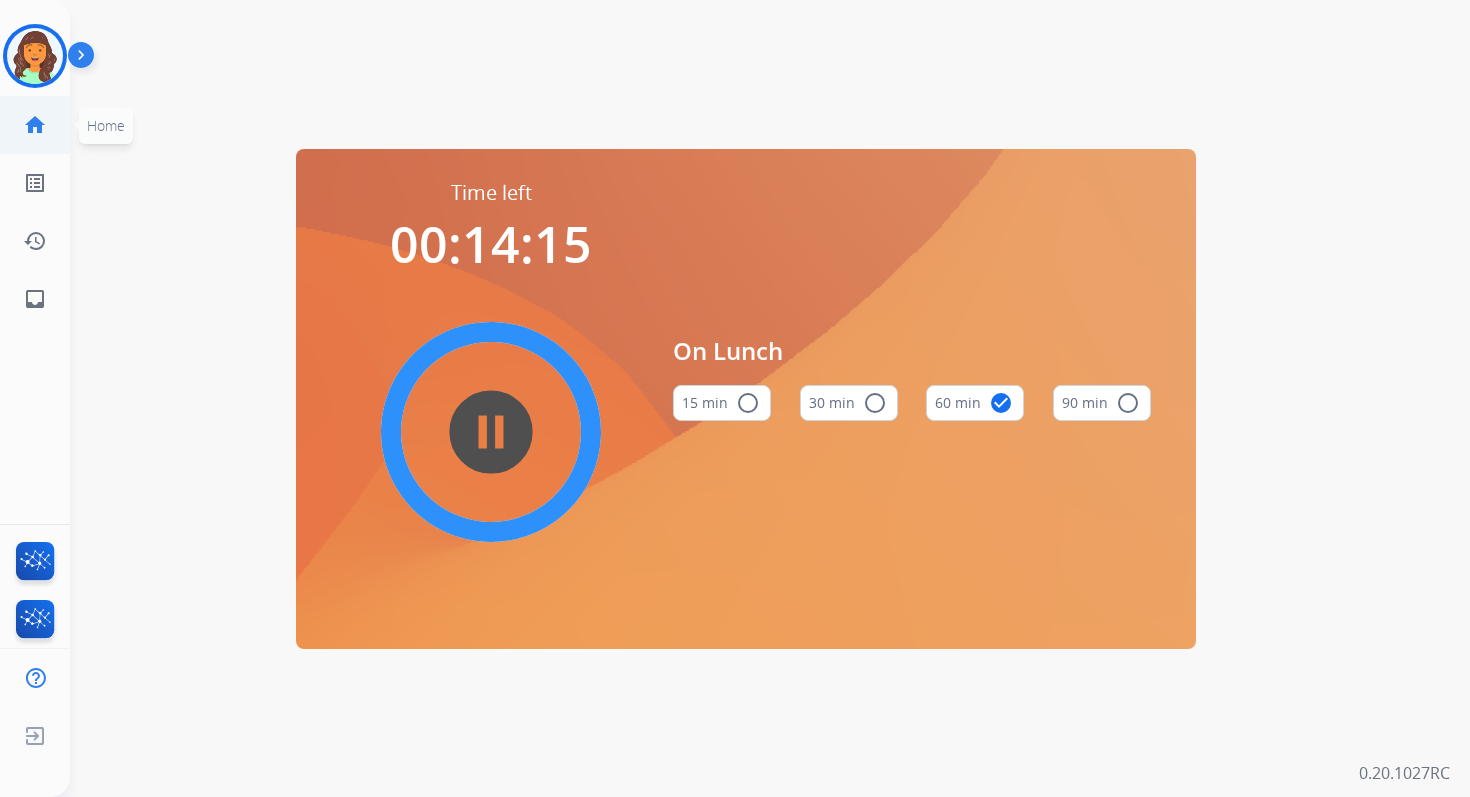 click on "home" at bounding box center [35, 125] 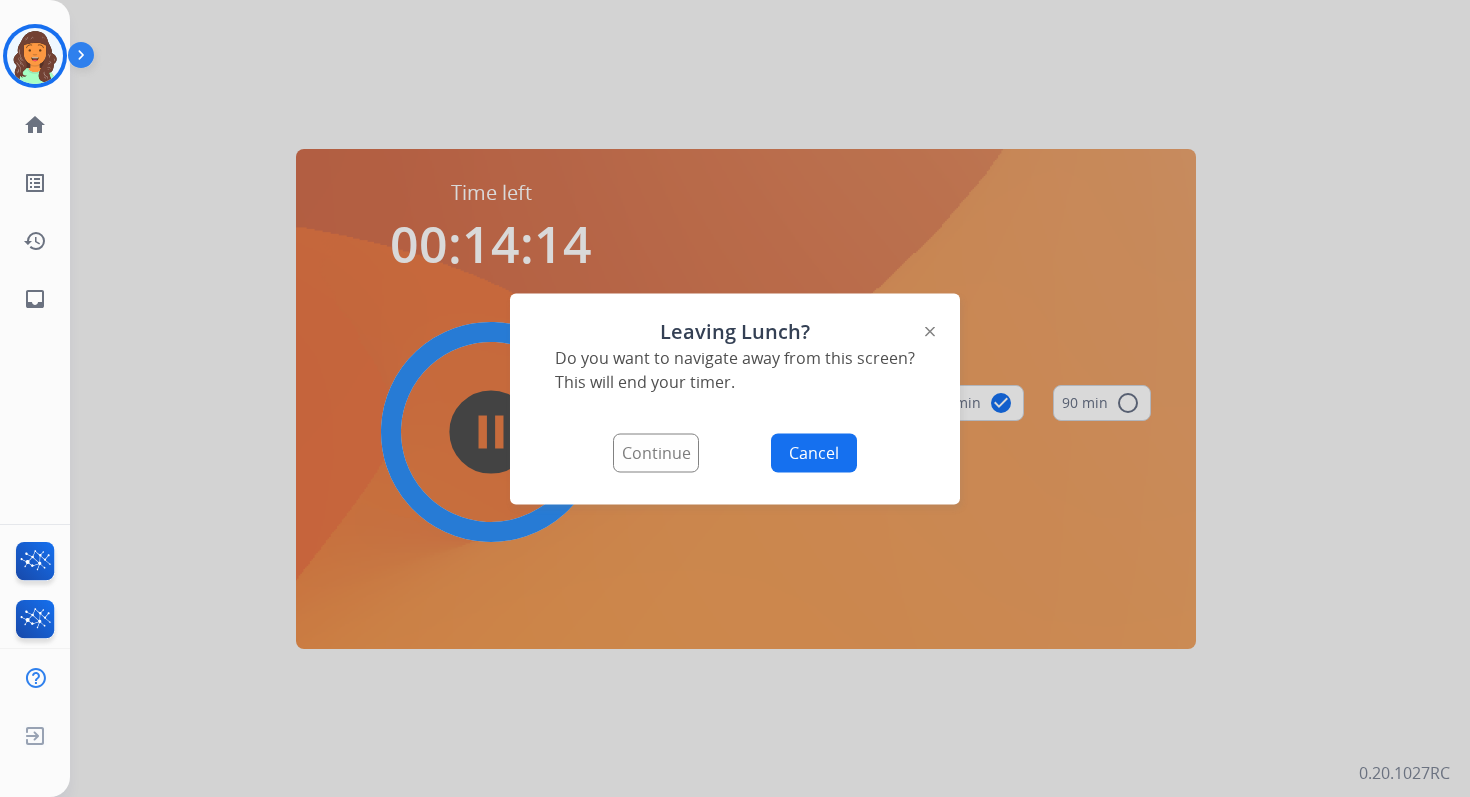 click on "Continue" at bounding box center [656, 452] 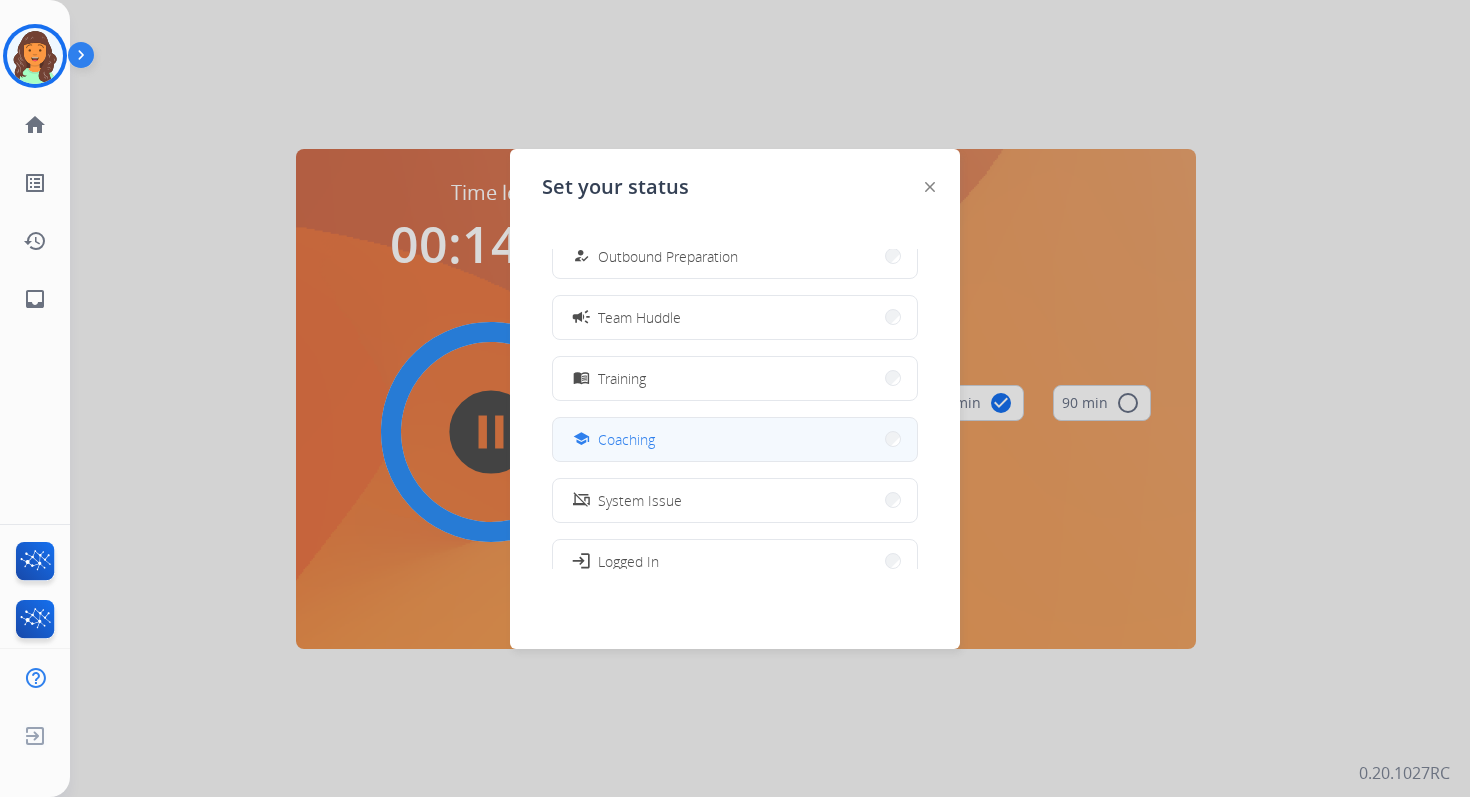 scroll, scrollTop: 278, scrollLeft: 0, axis: vertical 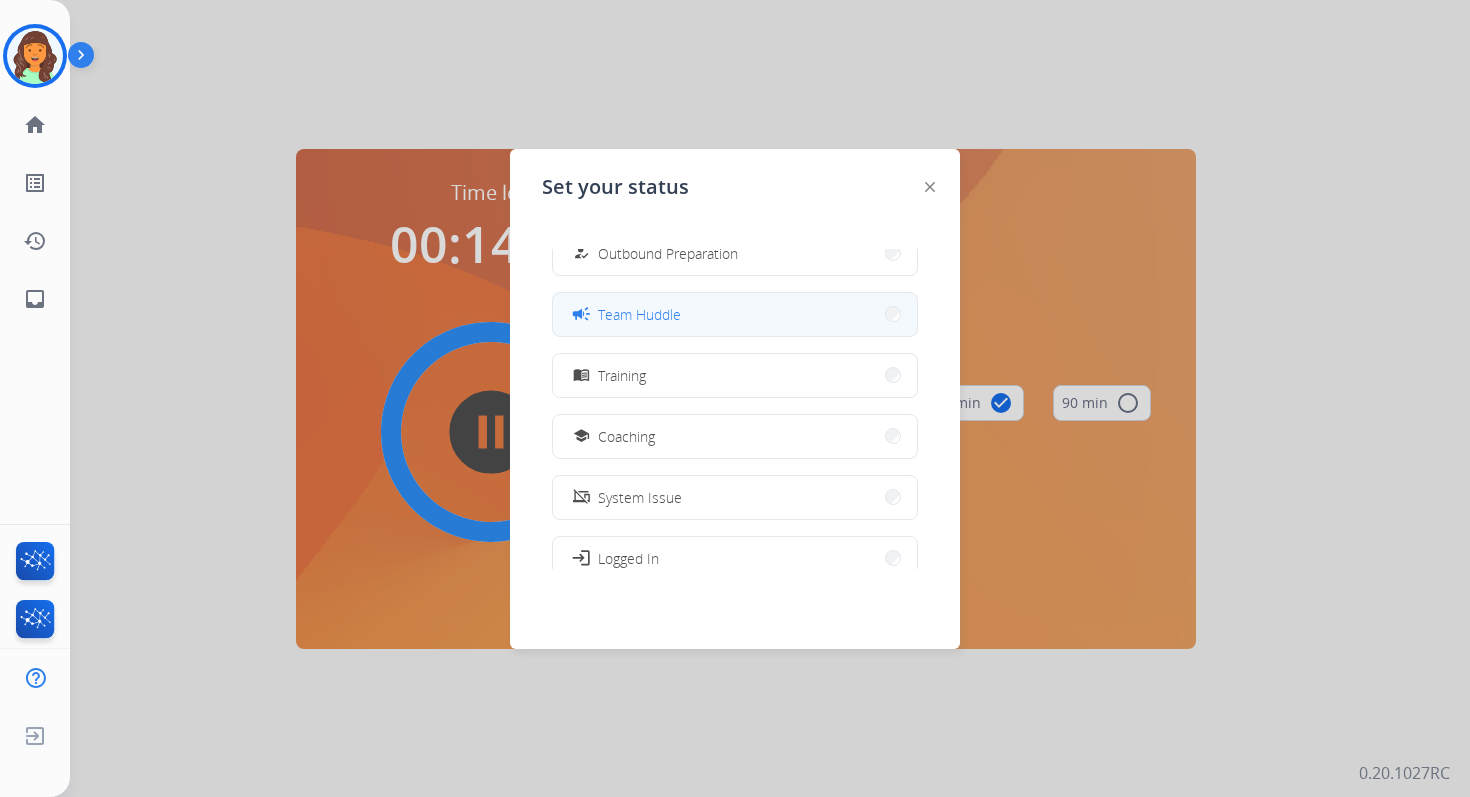 click on "campaign Team Huddle" at bounding box center (735, 314) 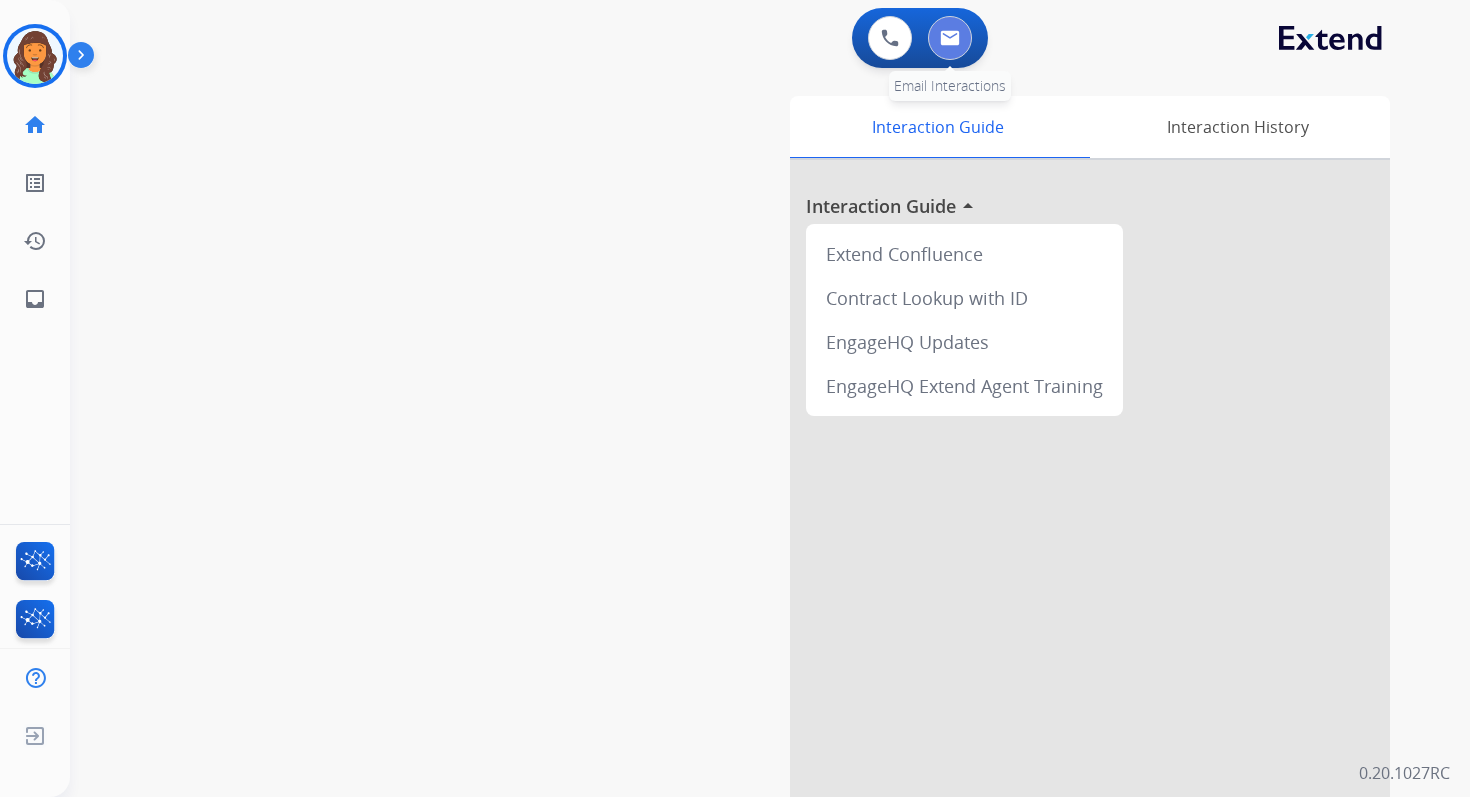click at bounding box center (950, 38) 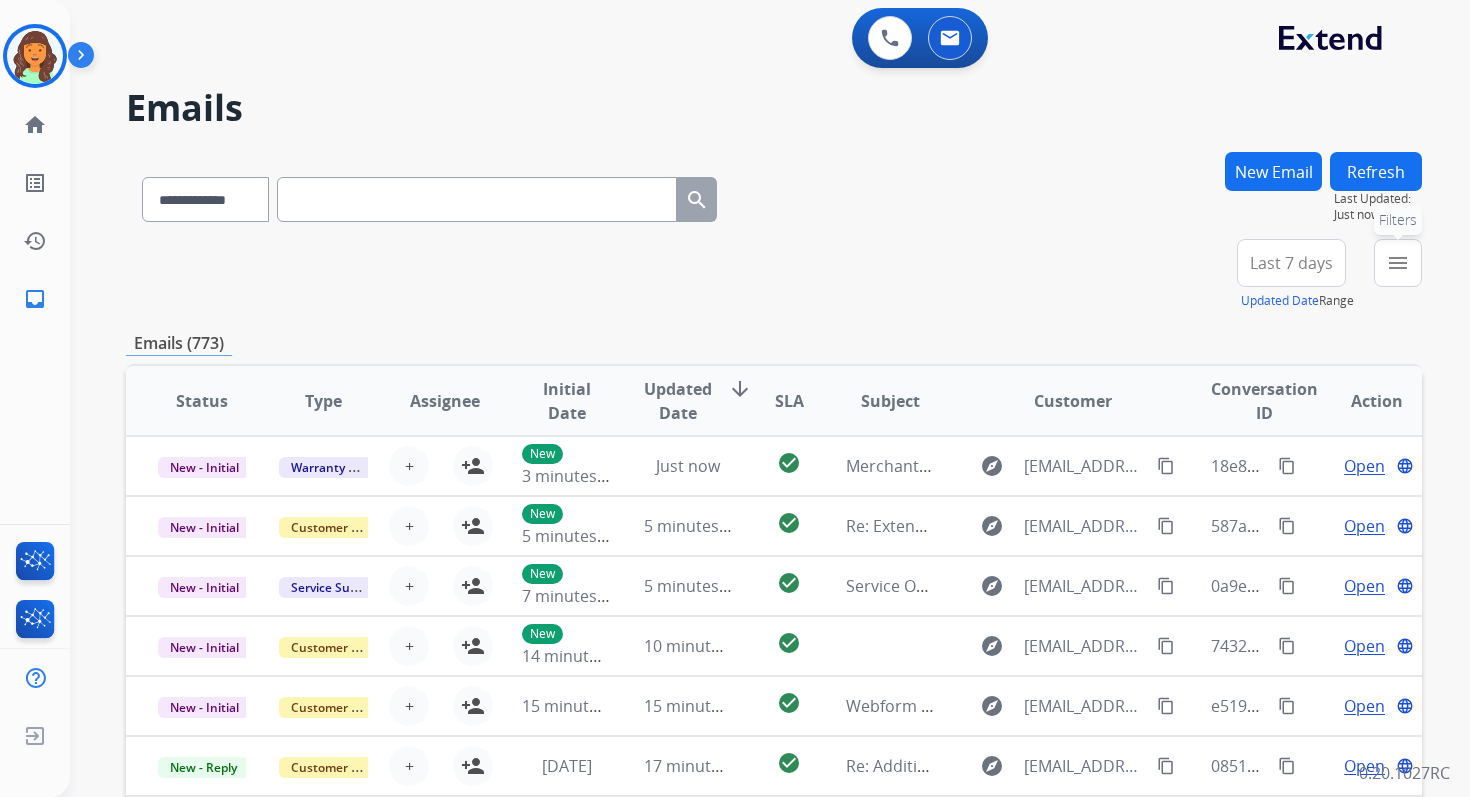 click on "menu" at bounding box center (1398, 263) 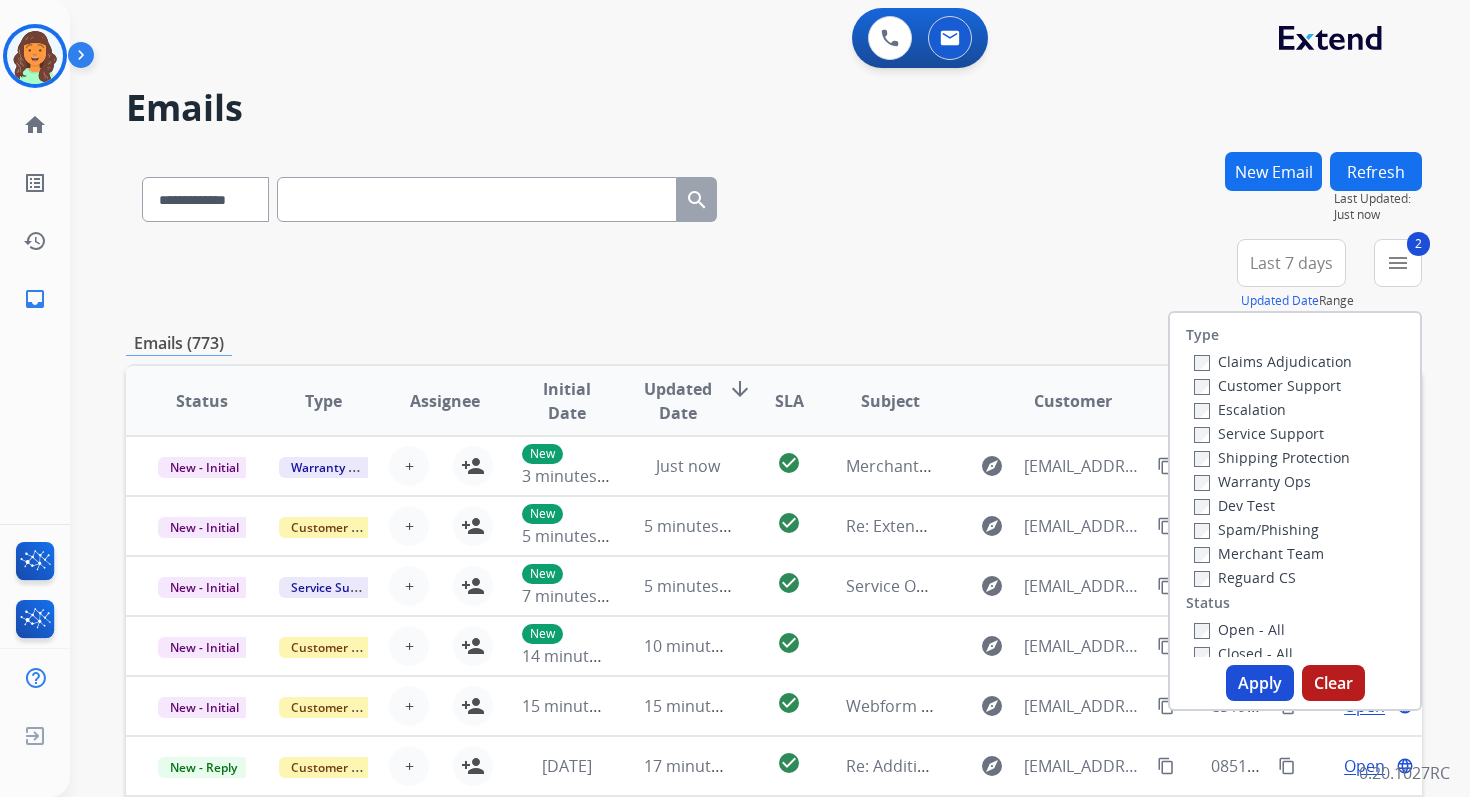 click on "Apply" at bounding box center [1260, 683] 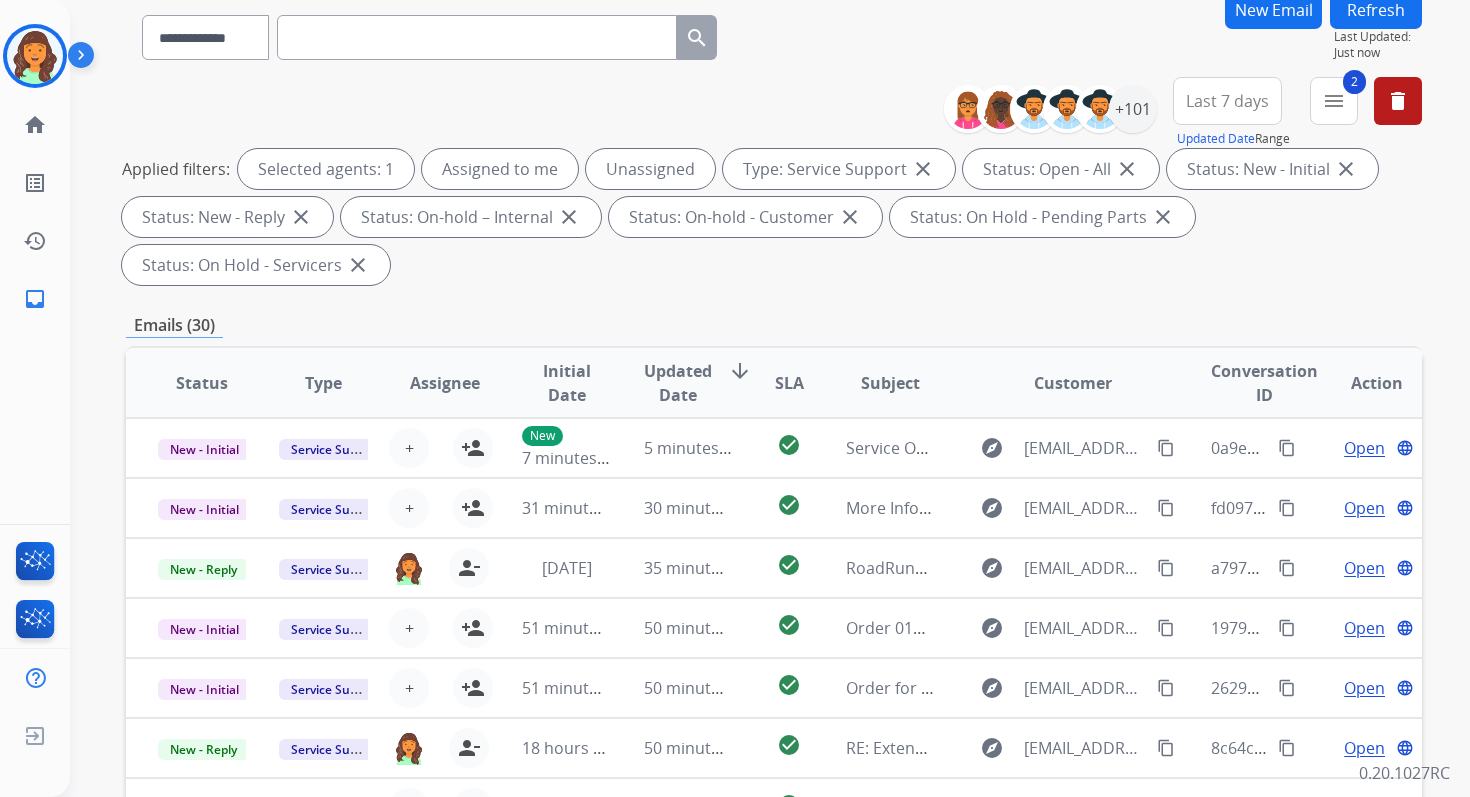 scroll, scrollTop: 485, scrollLeft: 0, axis: vertical 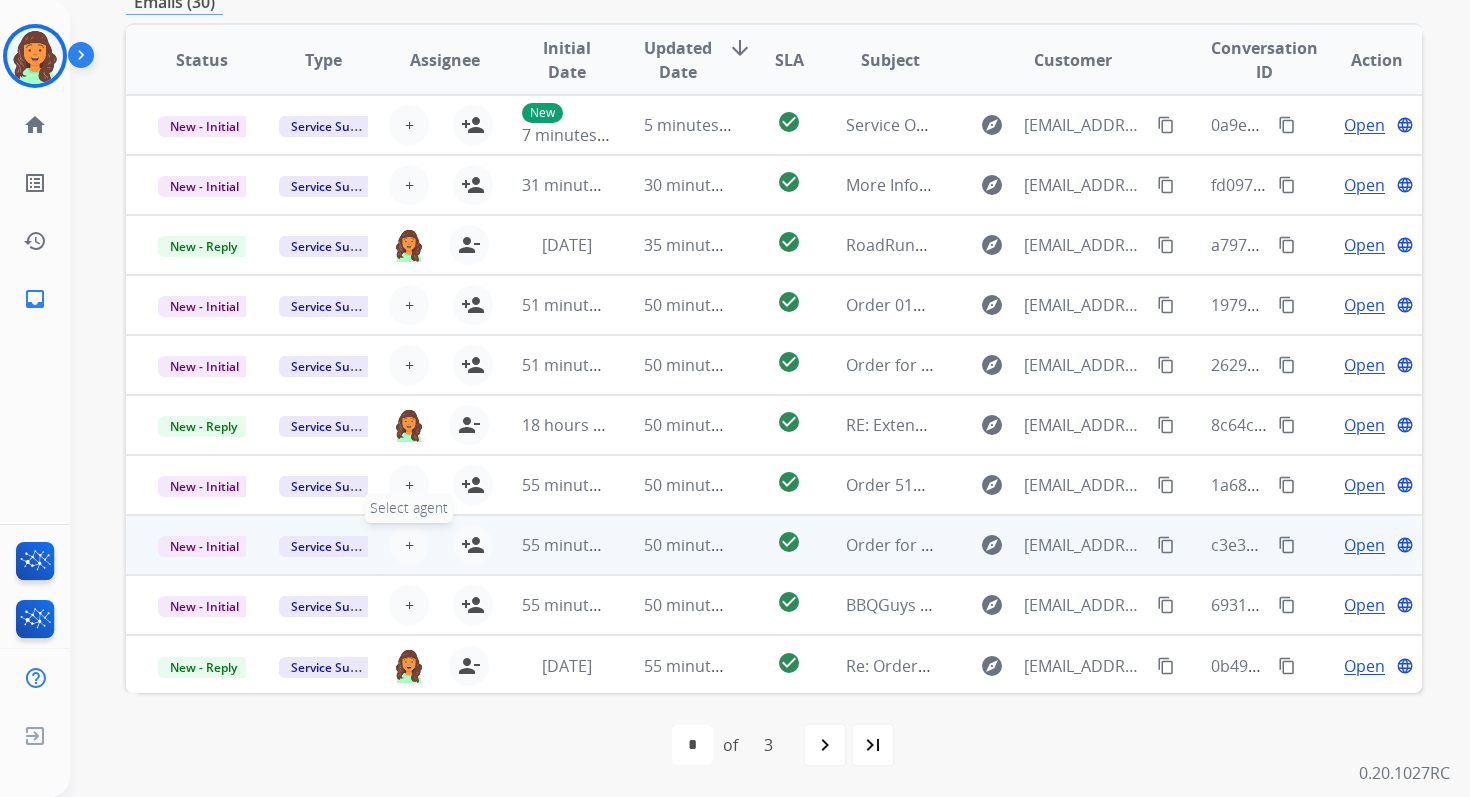 click on "+ Select agent" at bounding box center (409, 545) 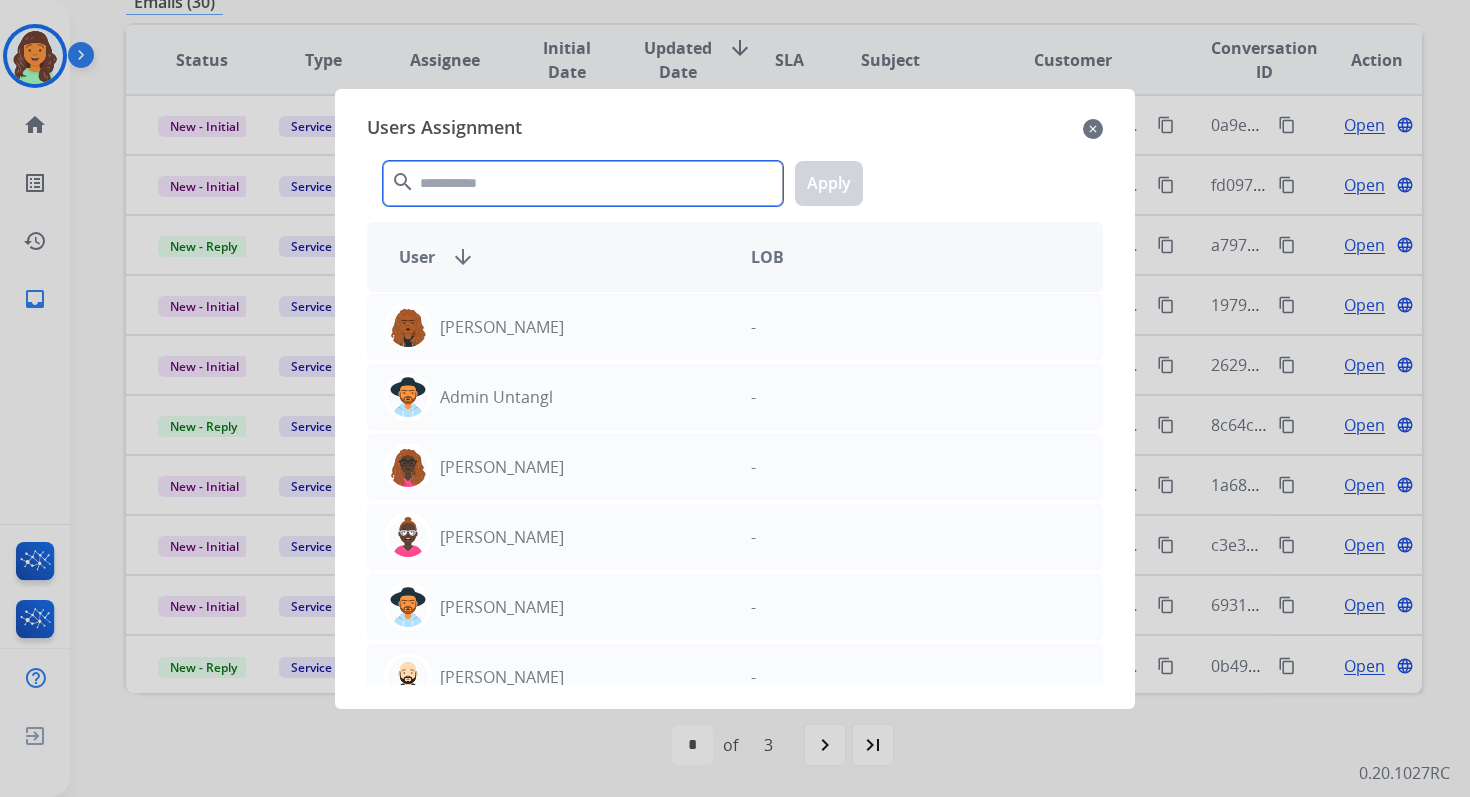 click 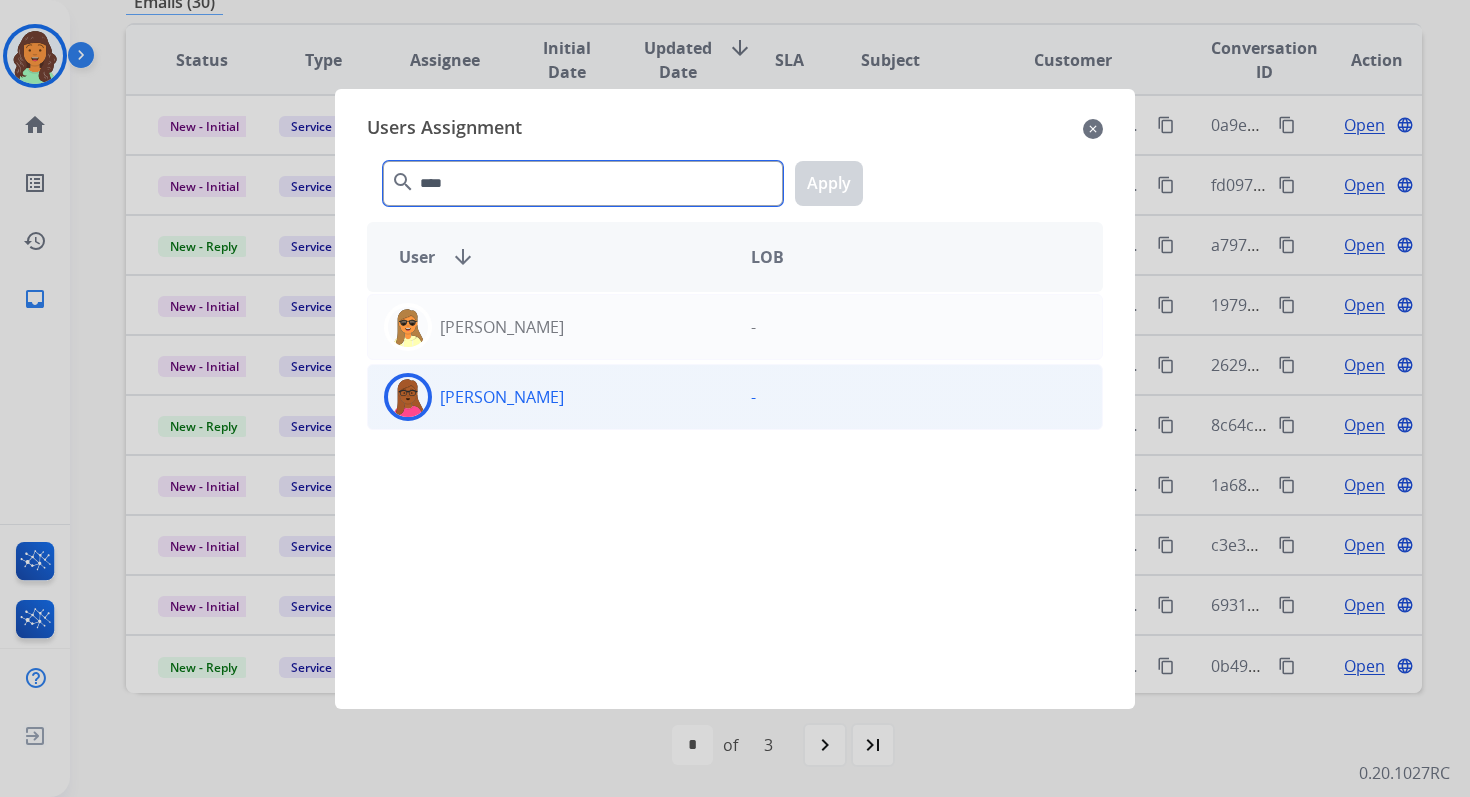 type on "****" 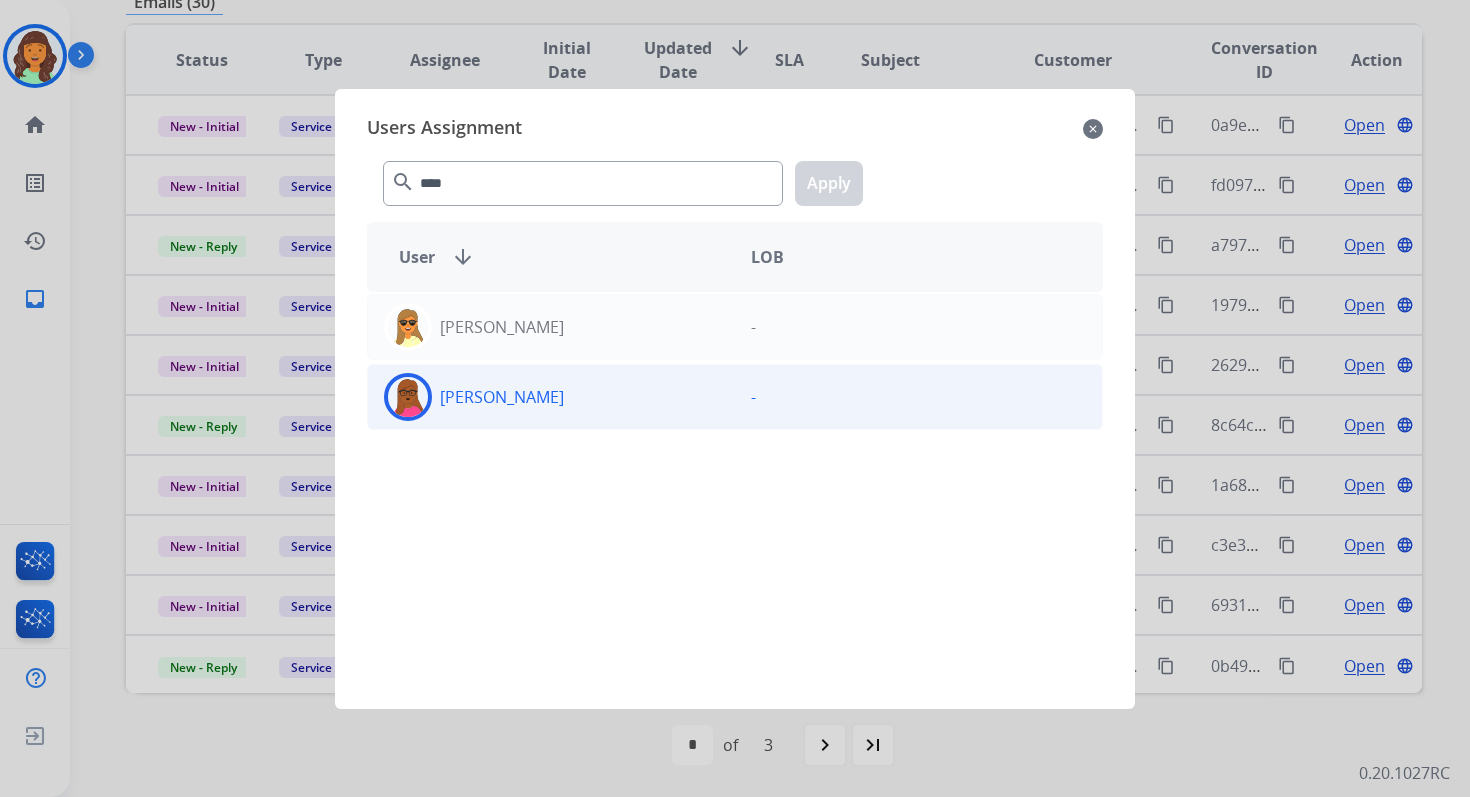 click on "Emily  Thurman" 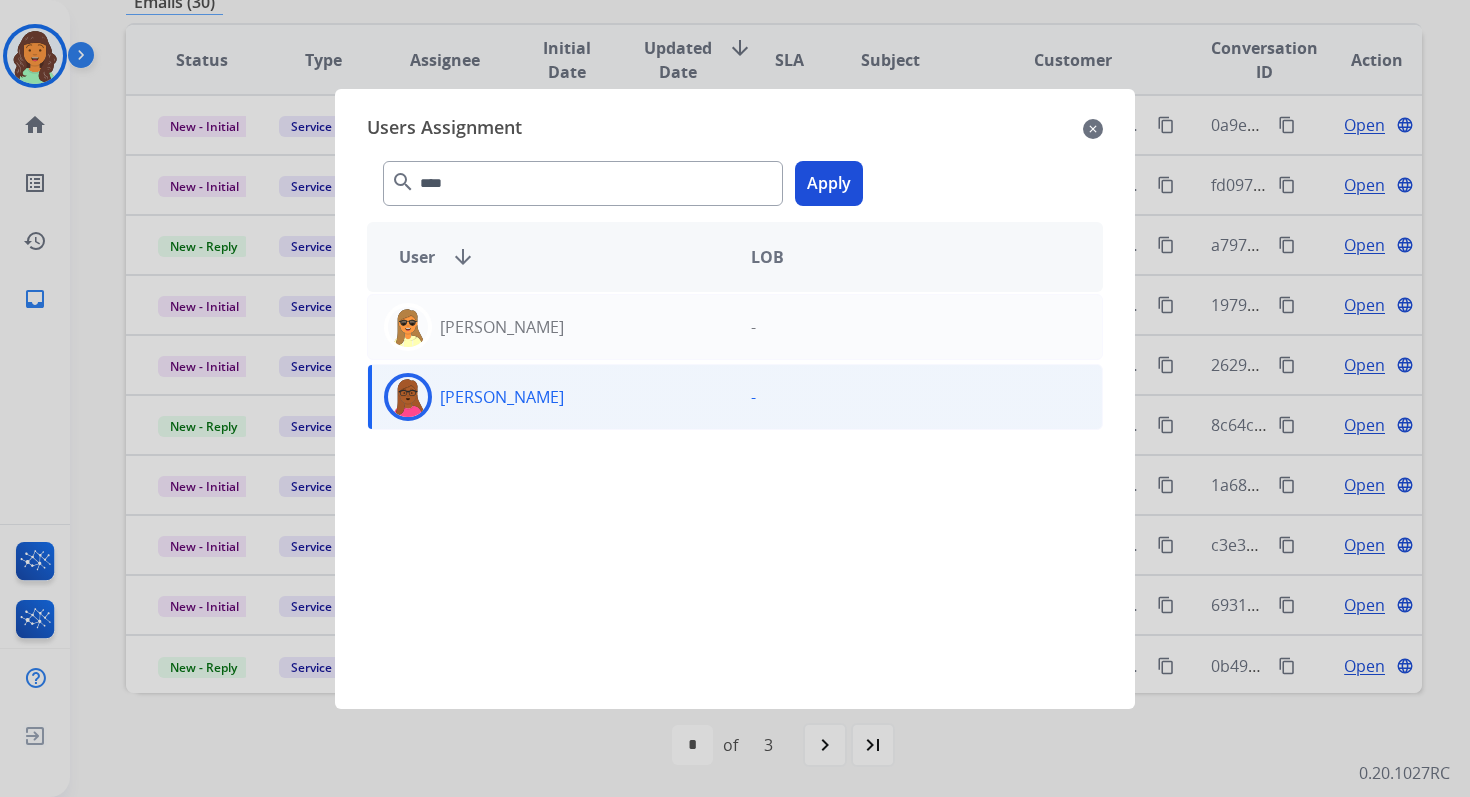 click on "Apply" 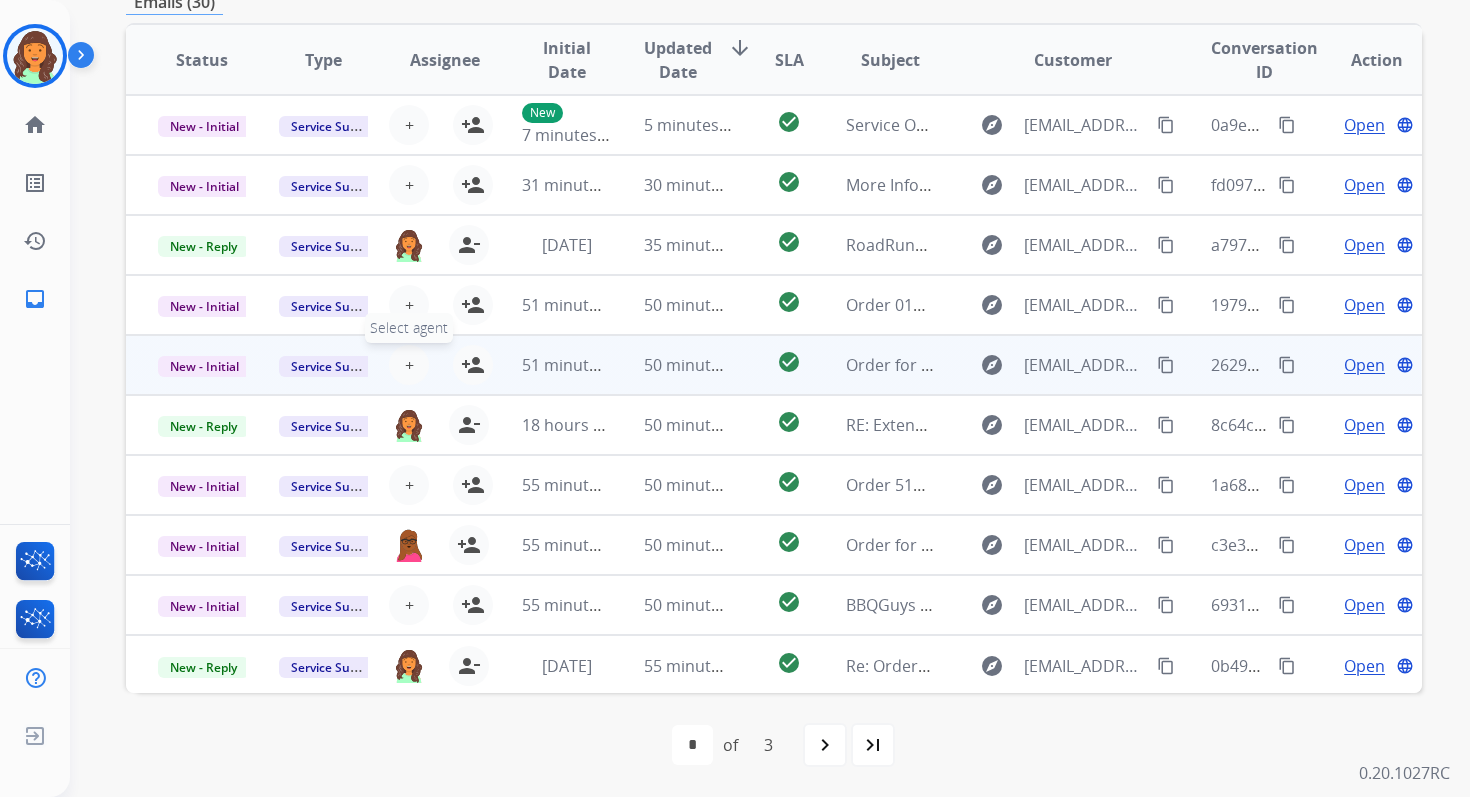 click on "+ Select agent" at bounding box center [409, 365] 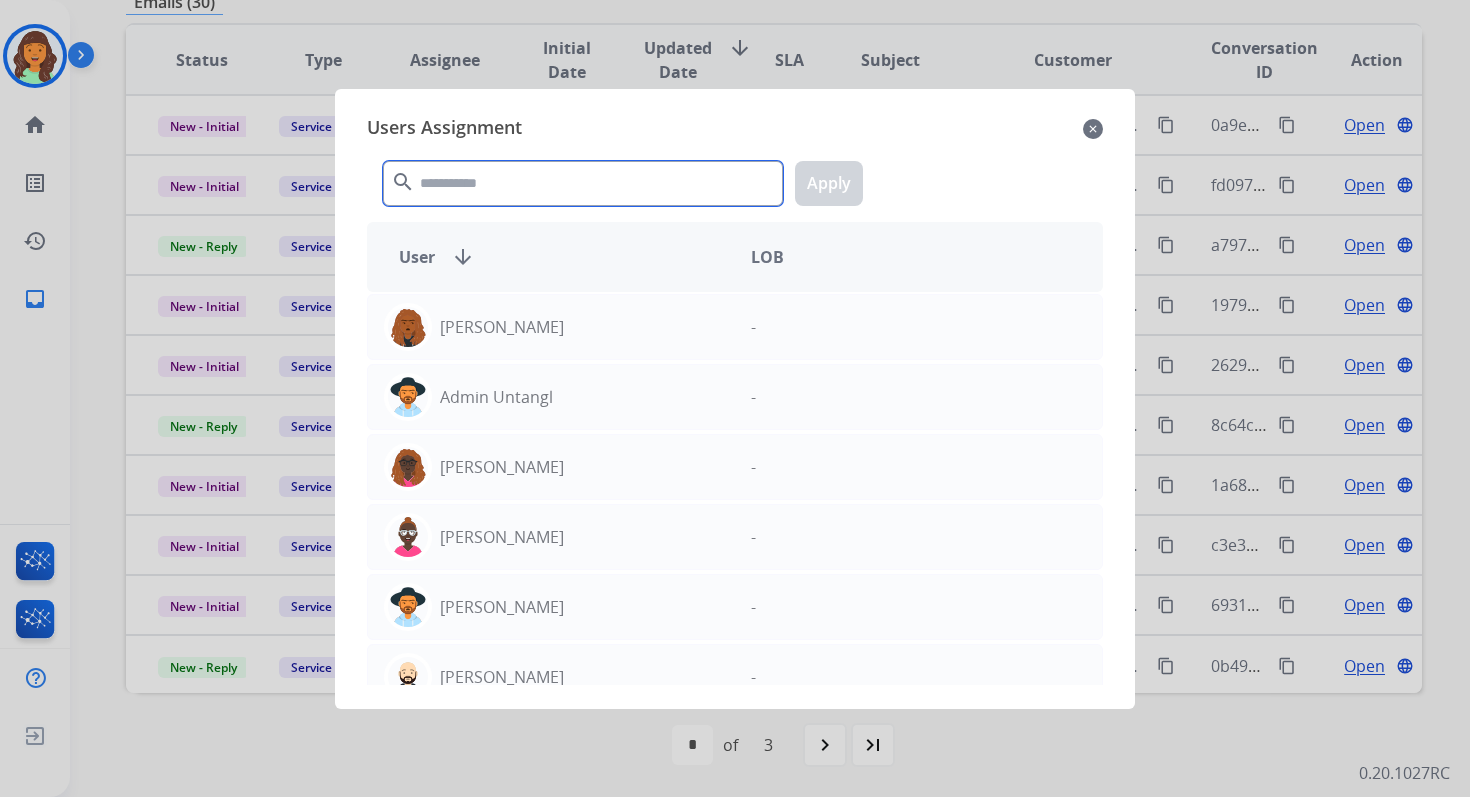 click 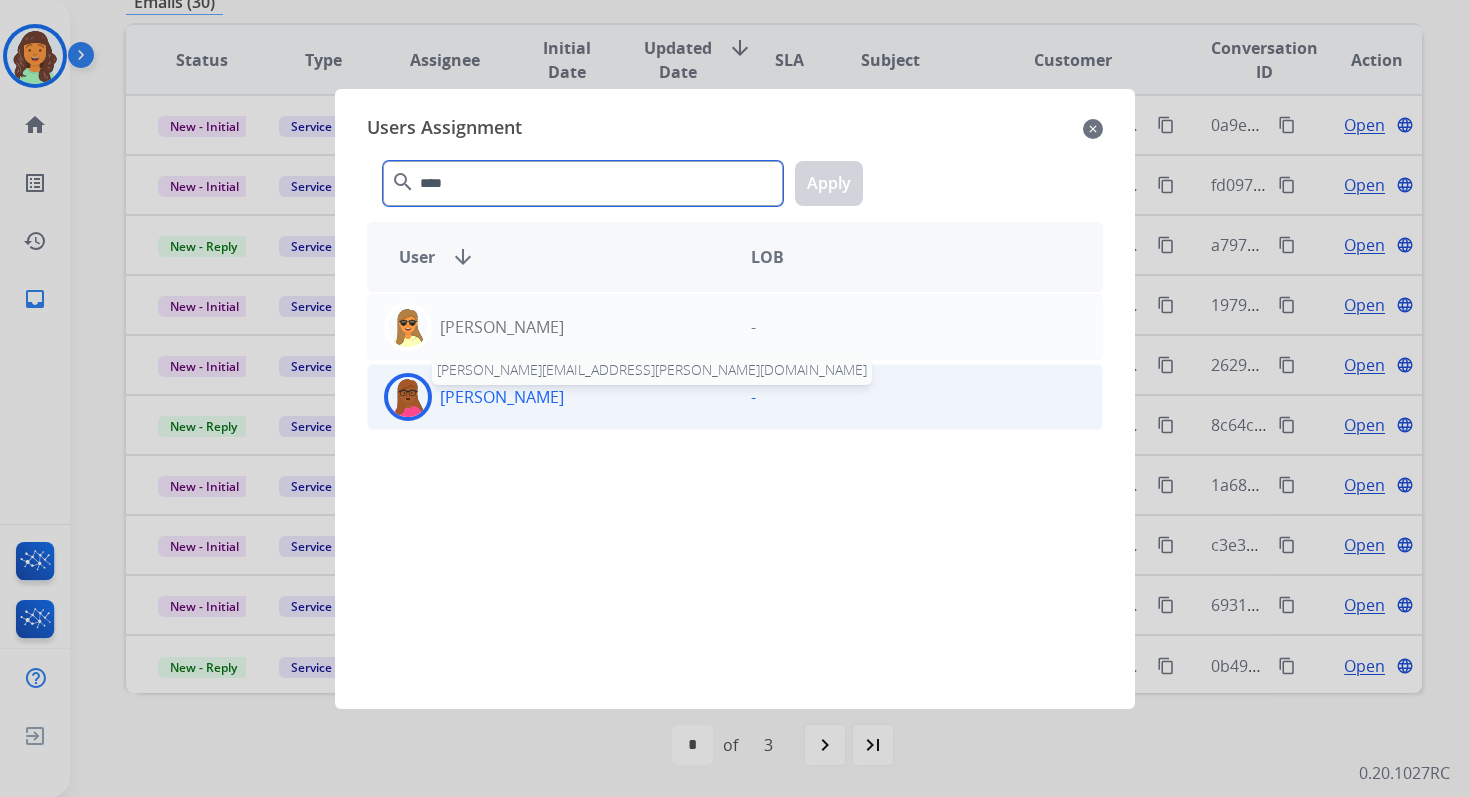 type on "****" 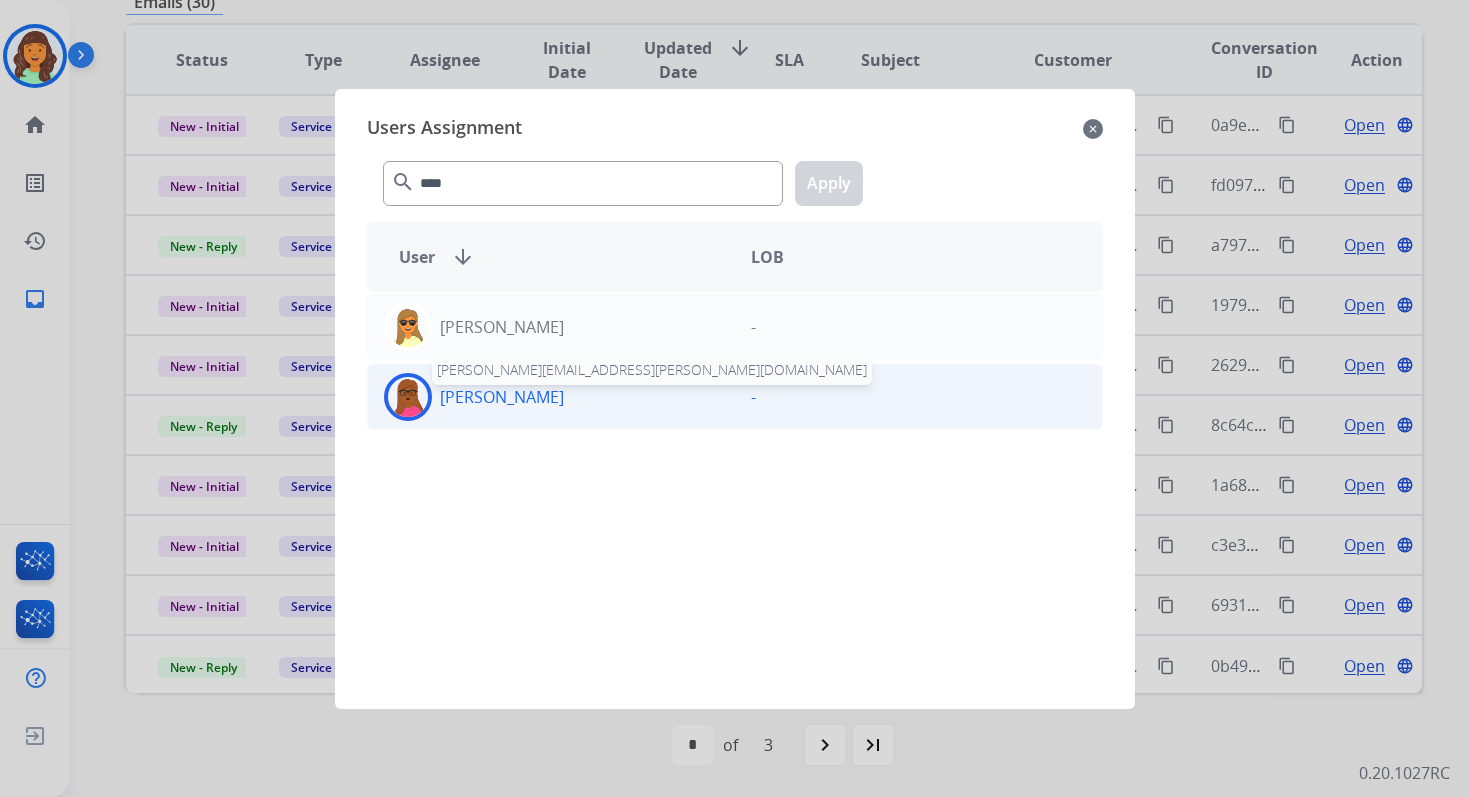 click on "Emily  Thurman" 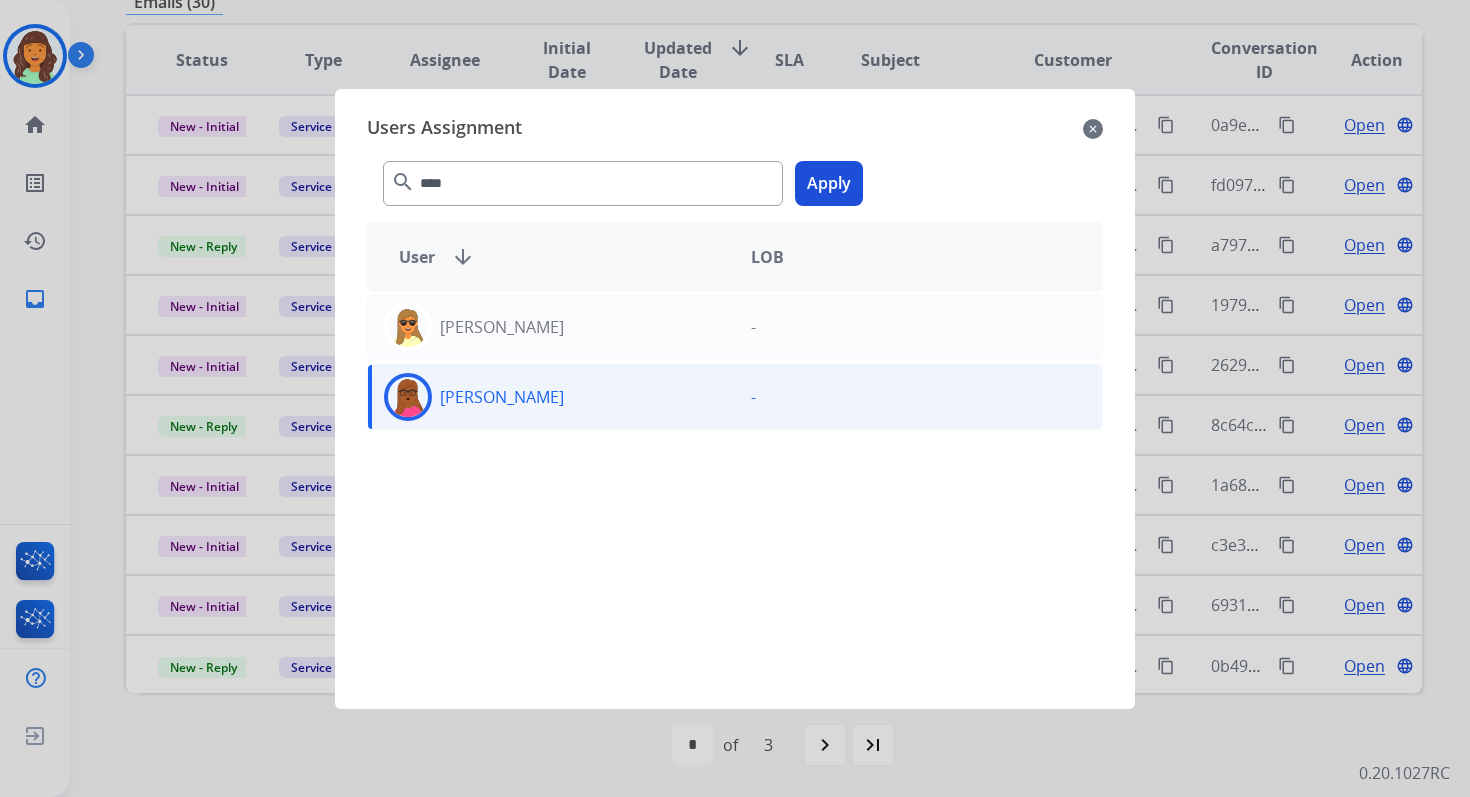 click on "Apply" 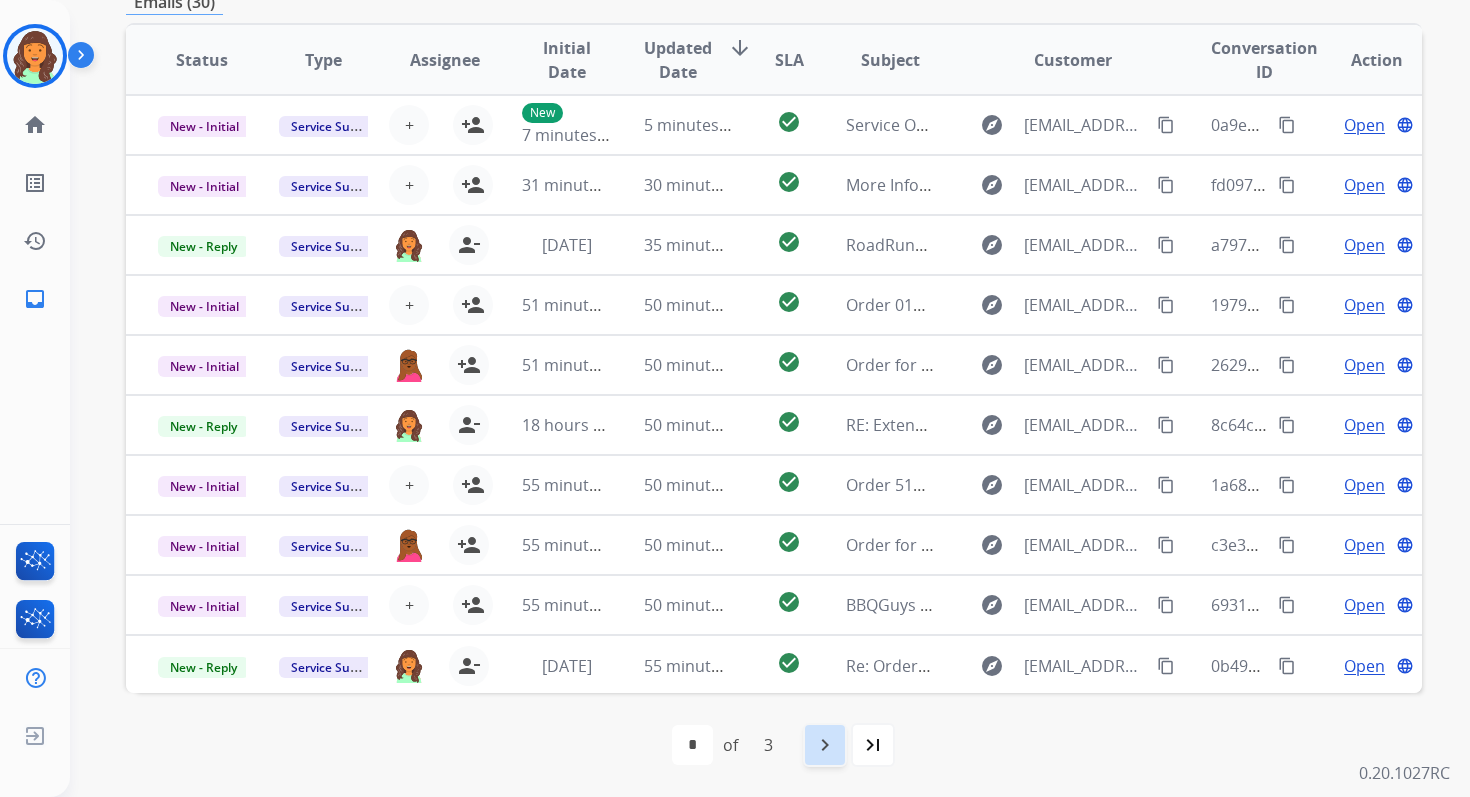 click on "navigate_next" at bounding box center (825, 745) 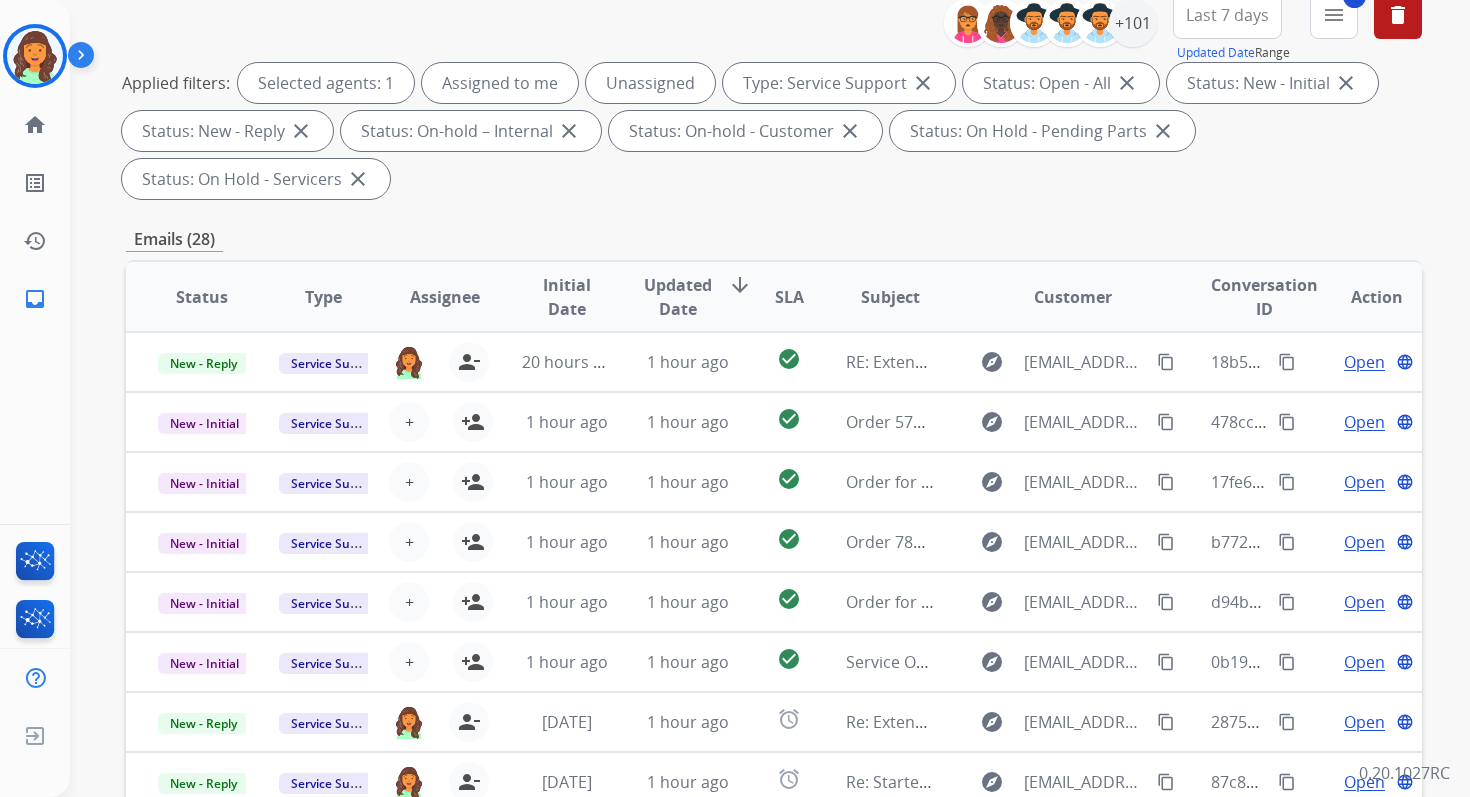 scroll, scrollTop: 485, scrollLeft: 0, axis: vertical 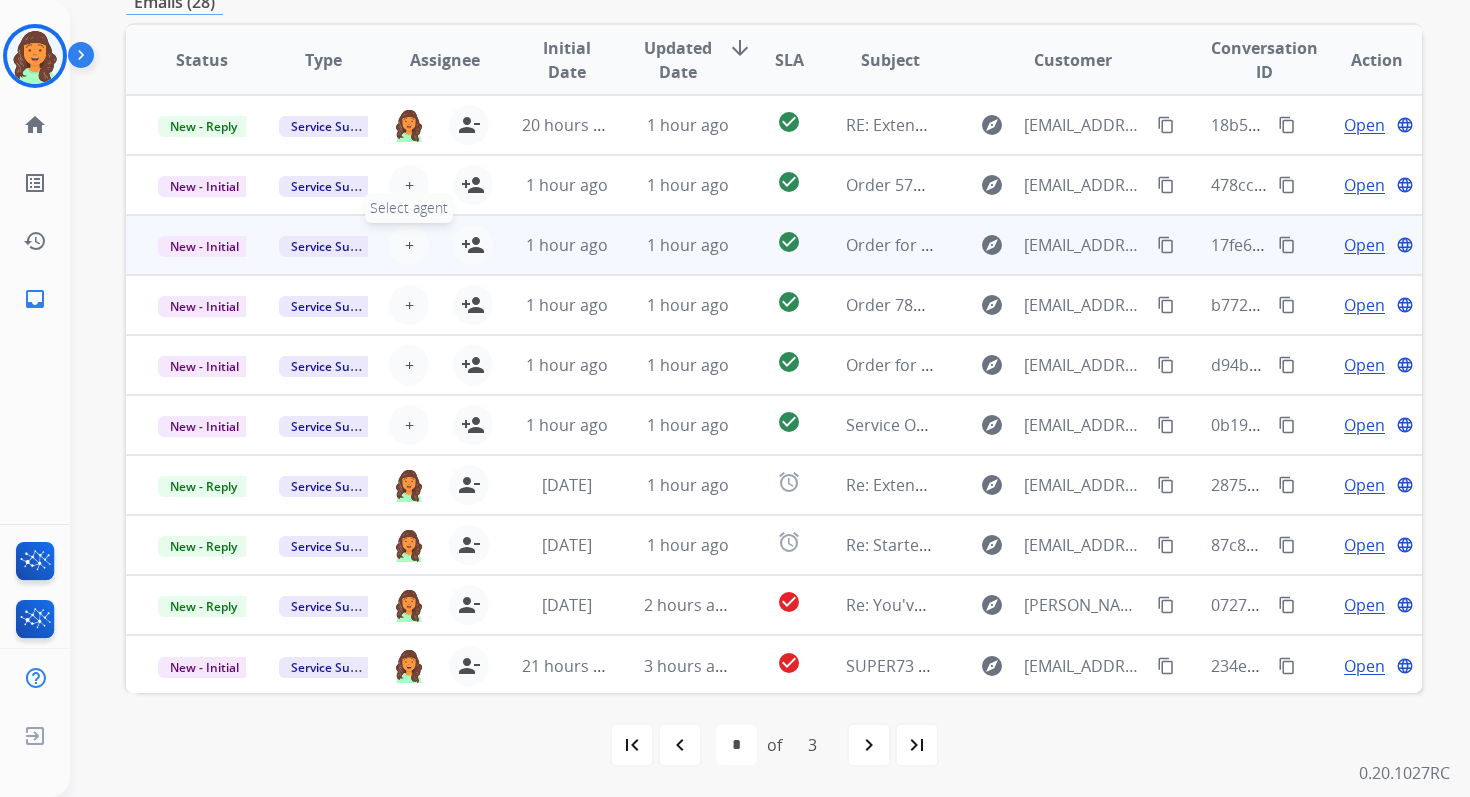 click on "+ Select agent" at bounding box center (409, 245) 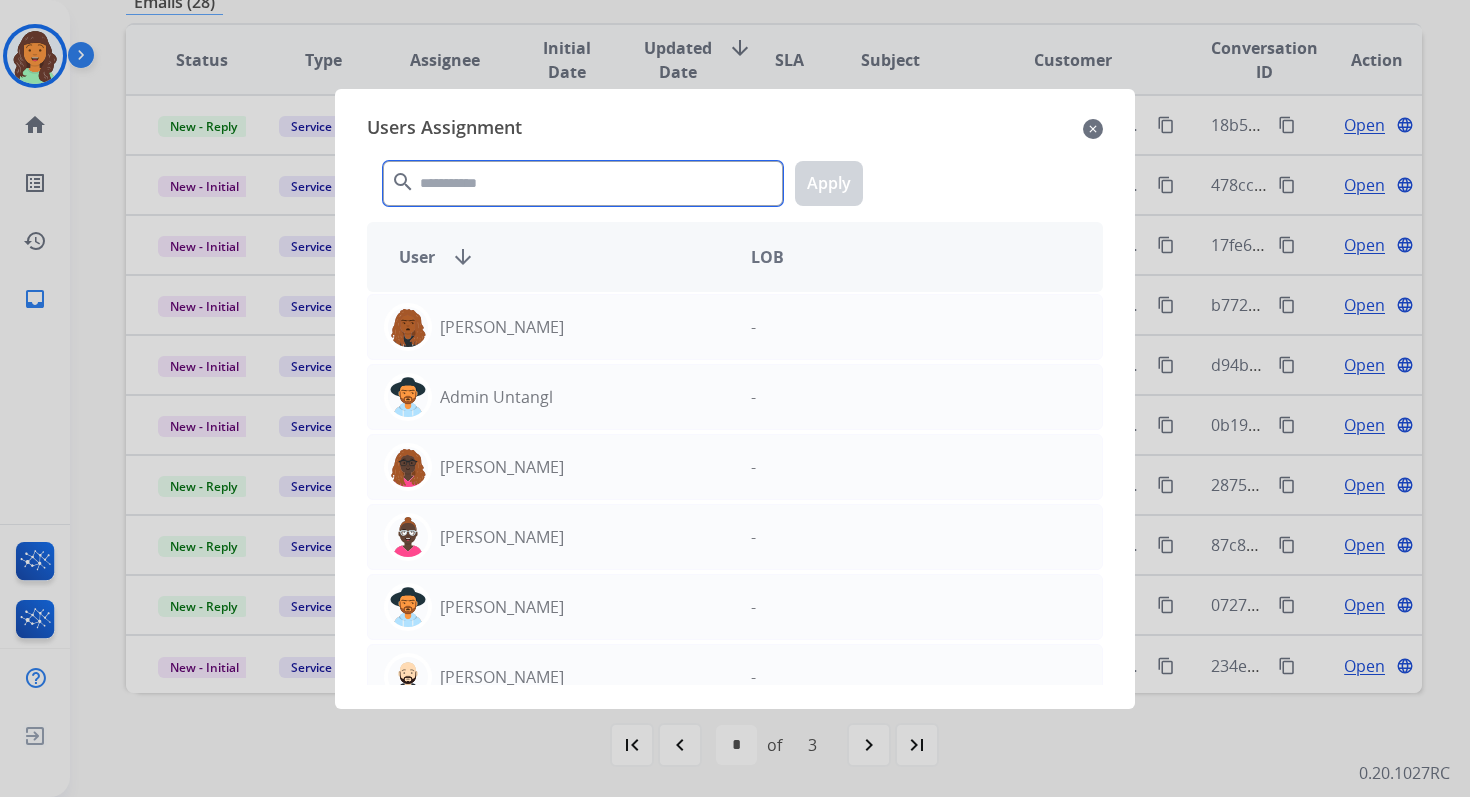 click 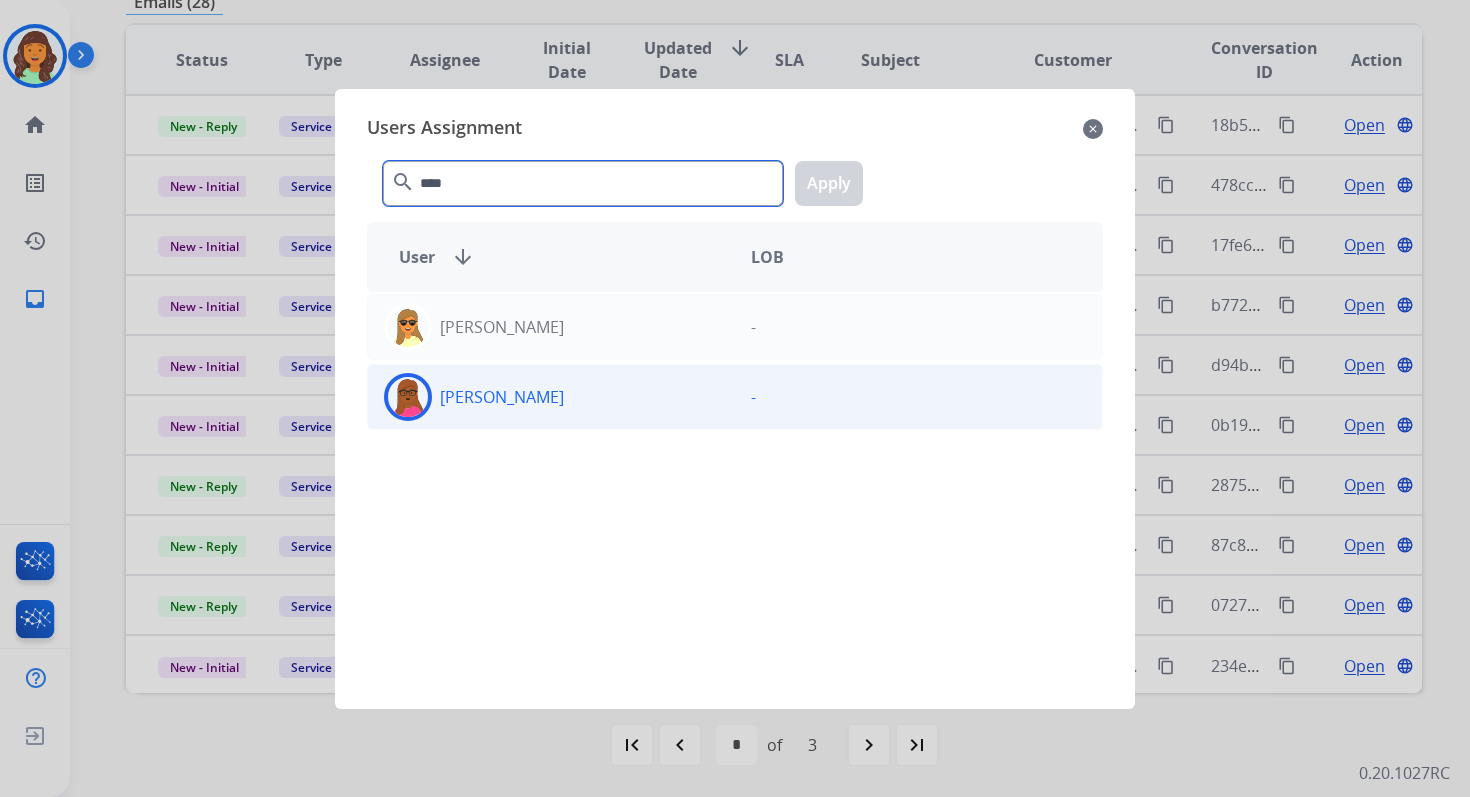 type on "****" 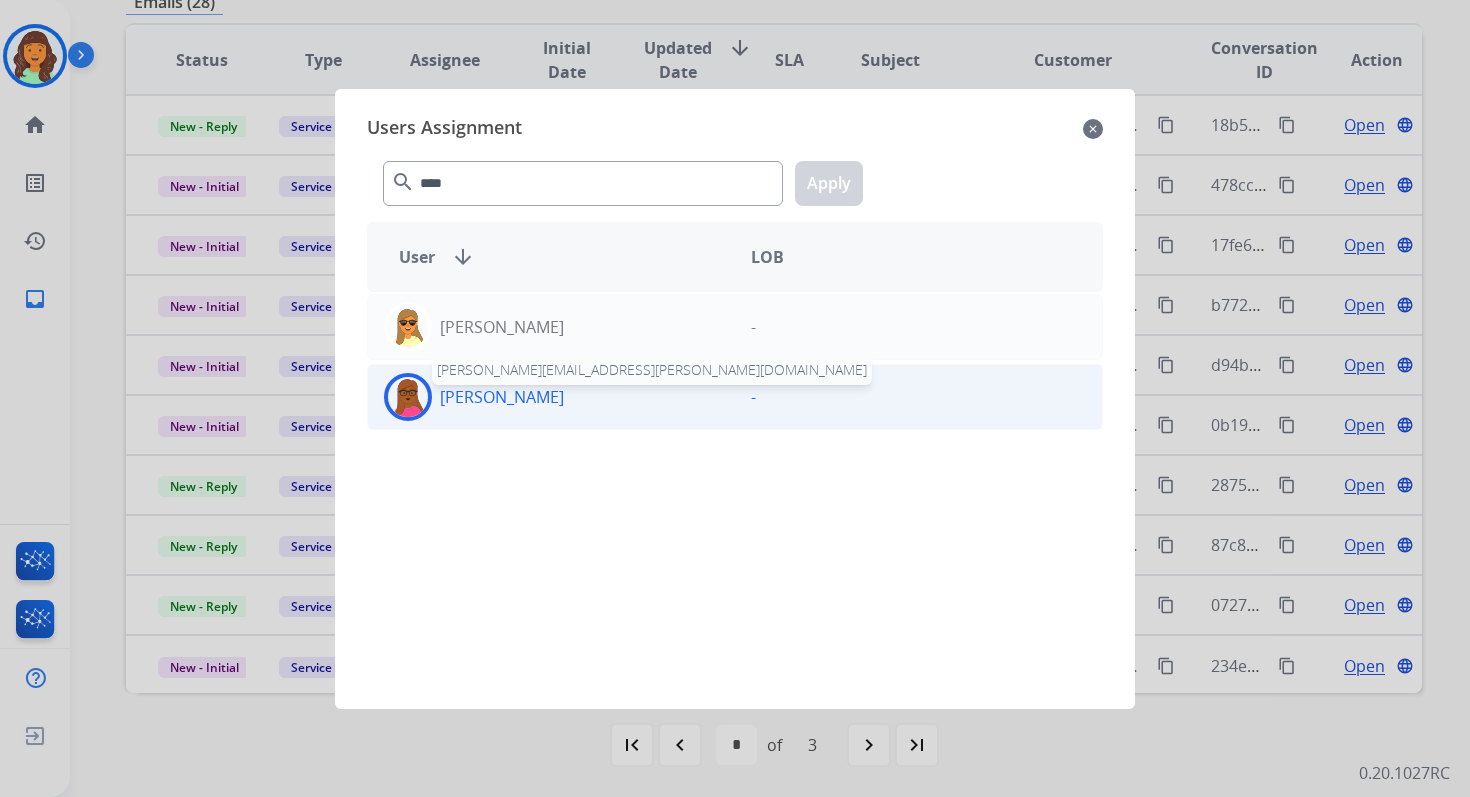 click on "Emily  Thurman" 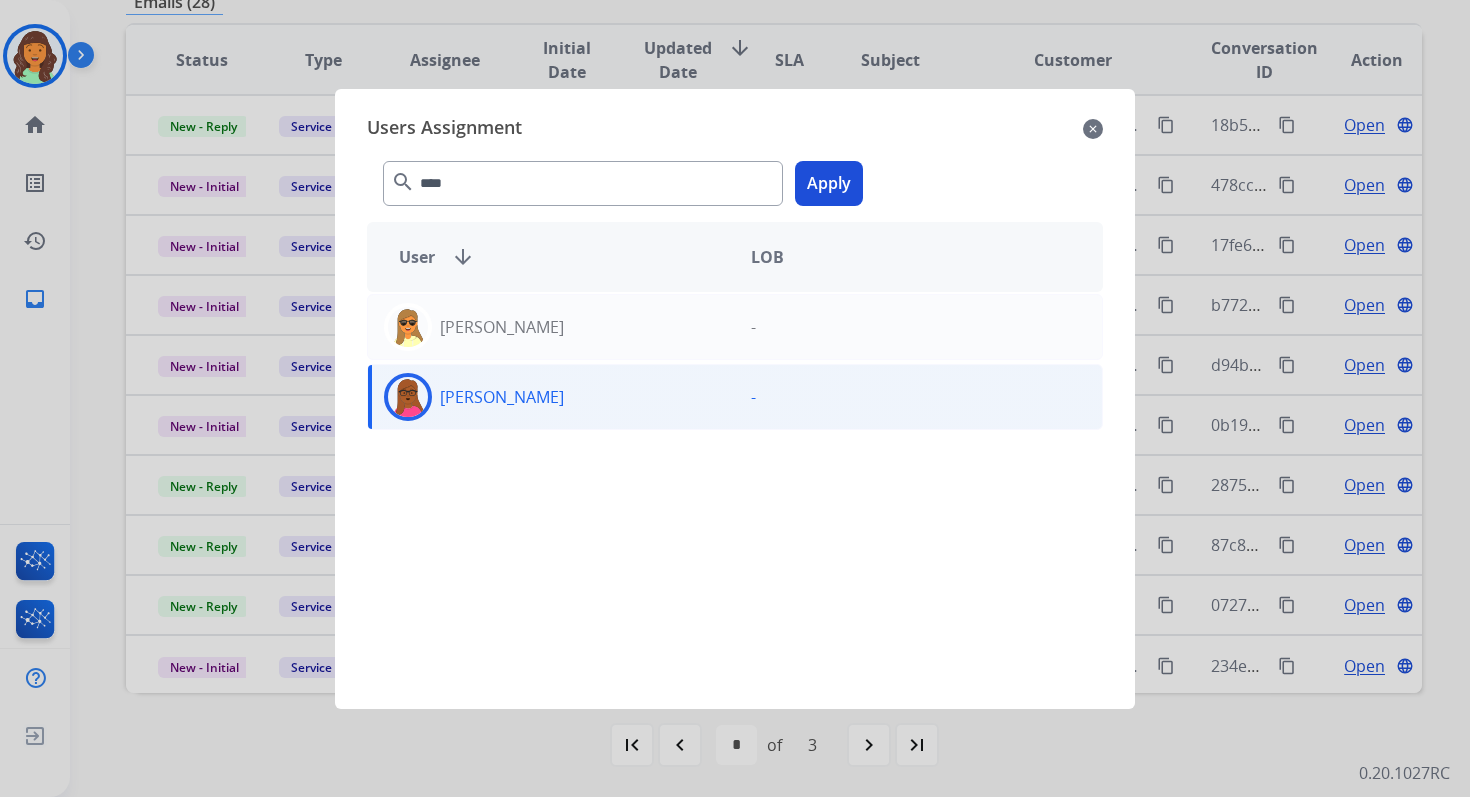 click on "Apply" 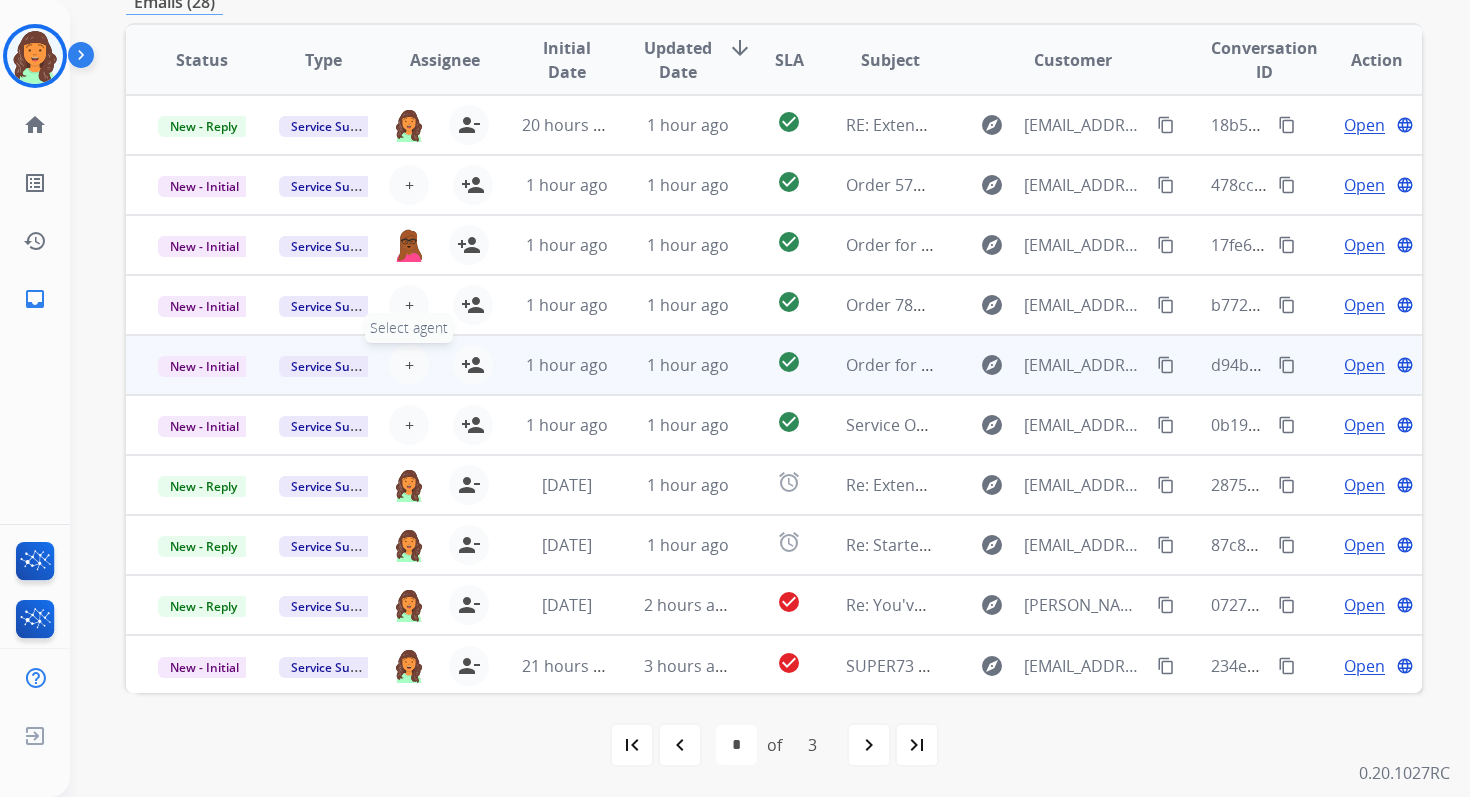 click on "+" at bounding box center (409, 365) 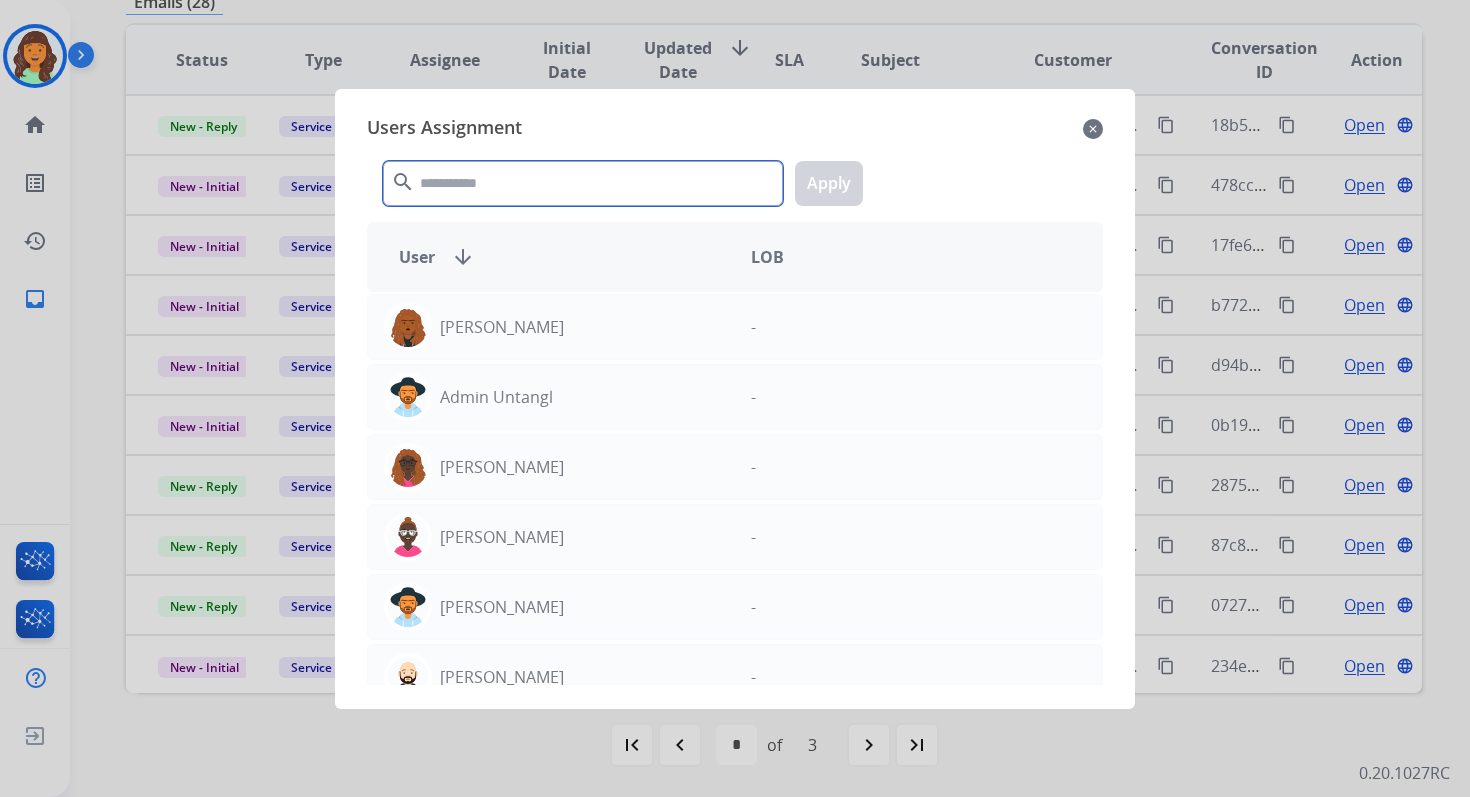 click 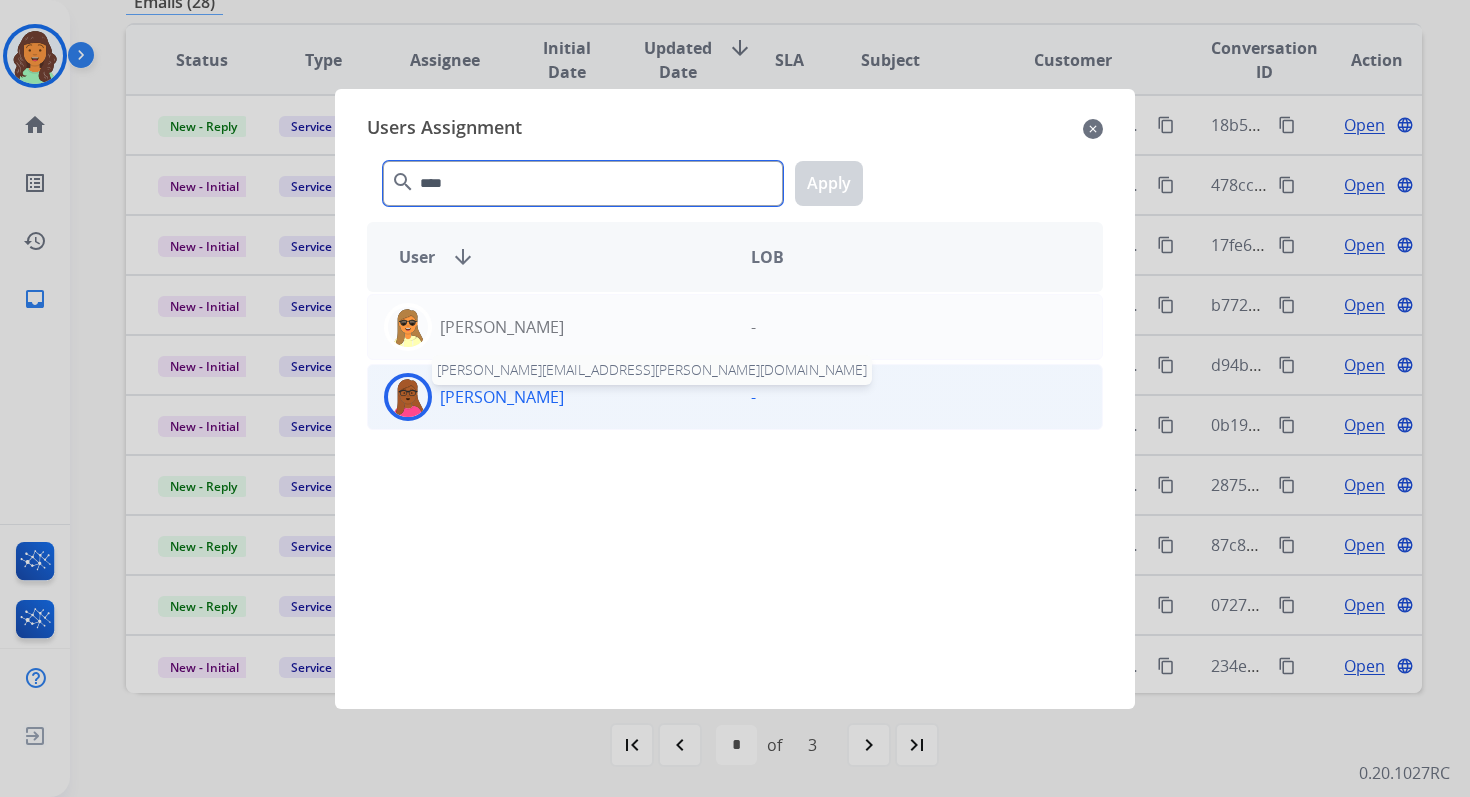 type on "****" 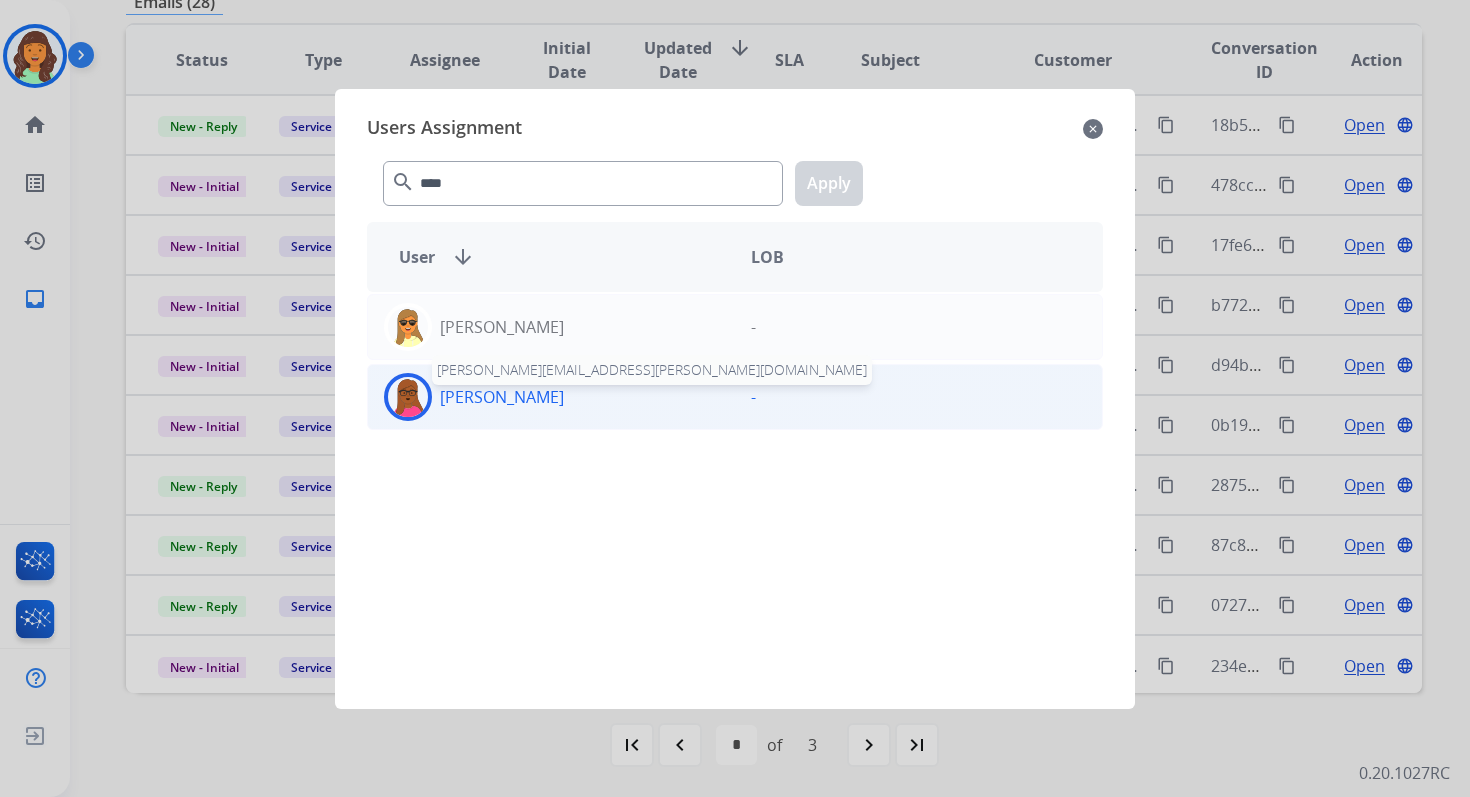 click on "Emily  Thurman" 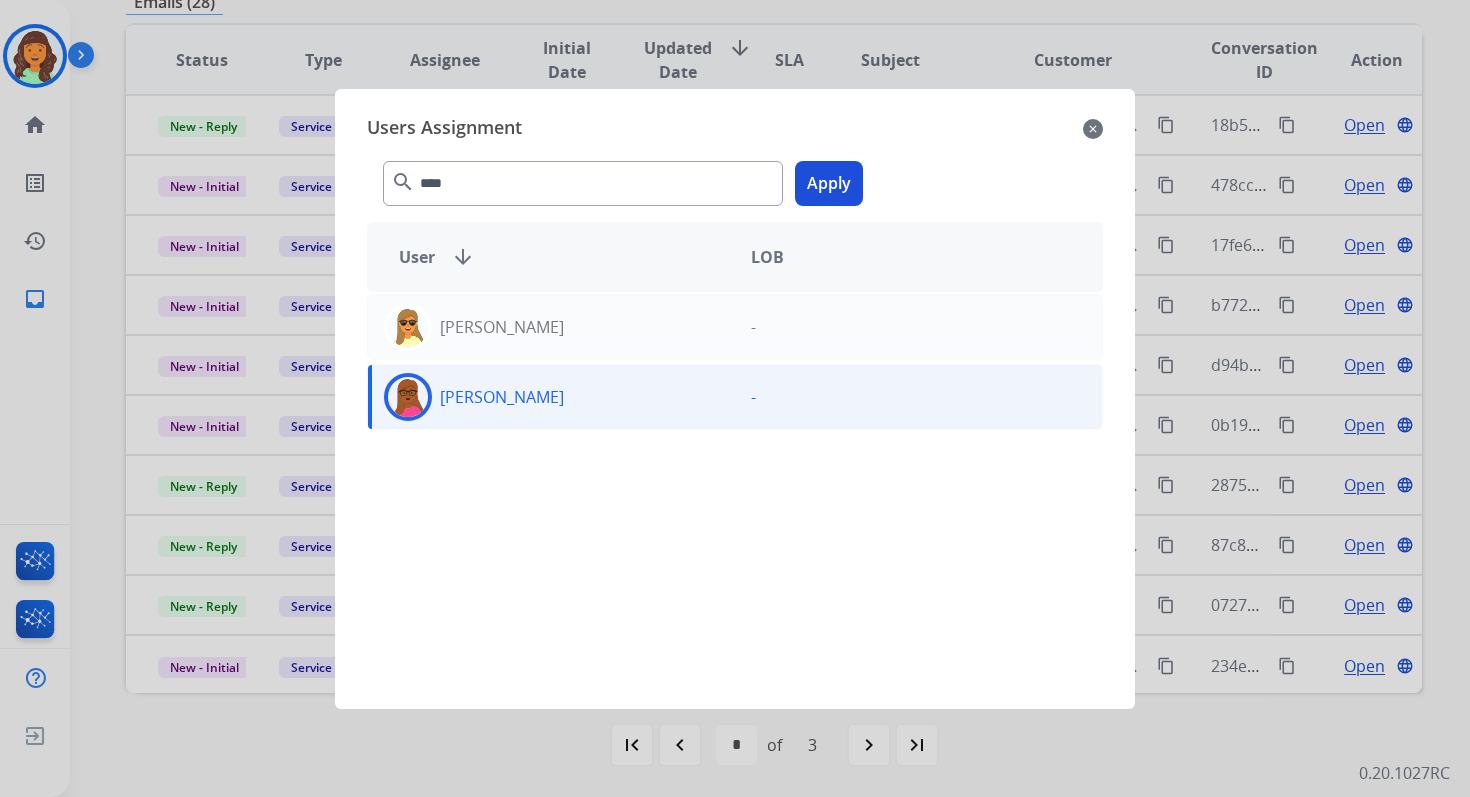 click on "Apply" 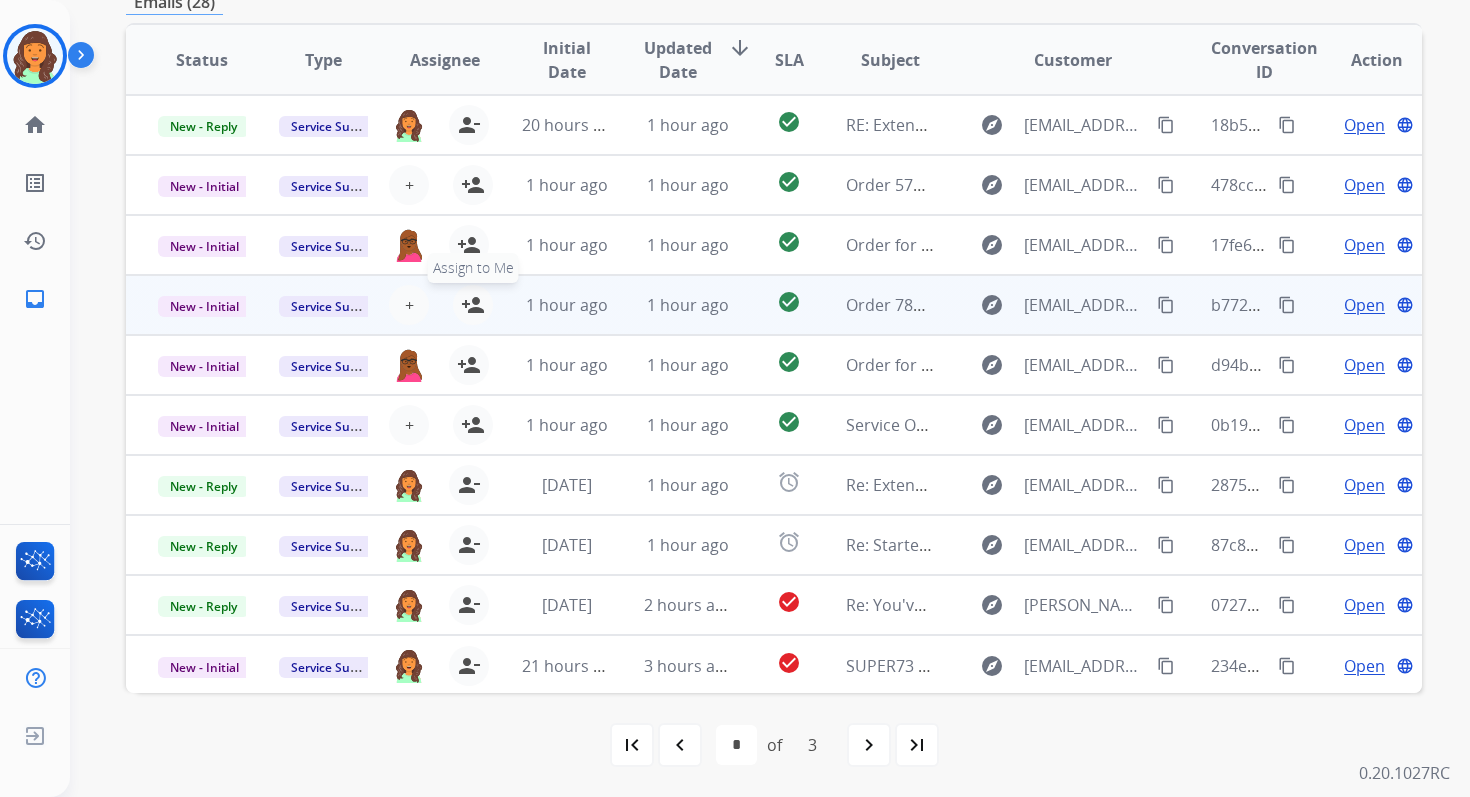 click on "person_add" at bounding box center [473, 305] 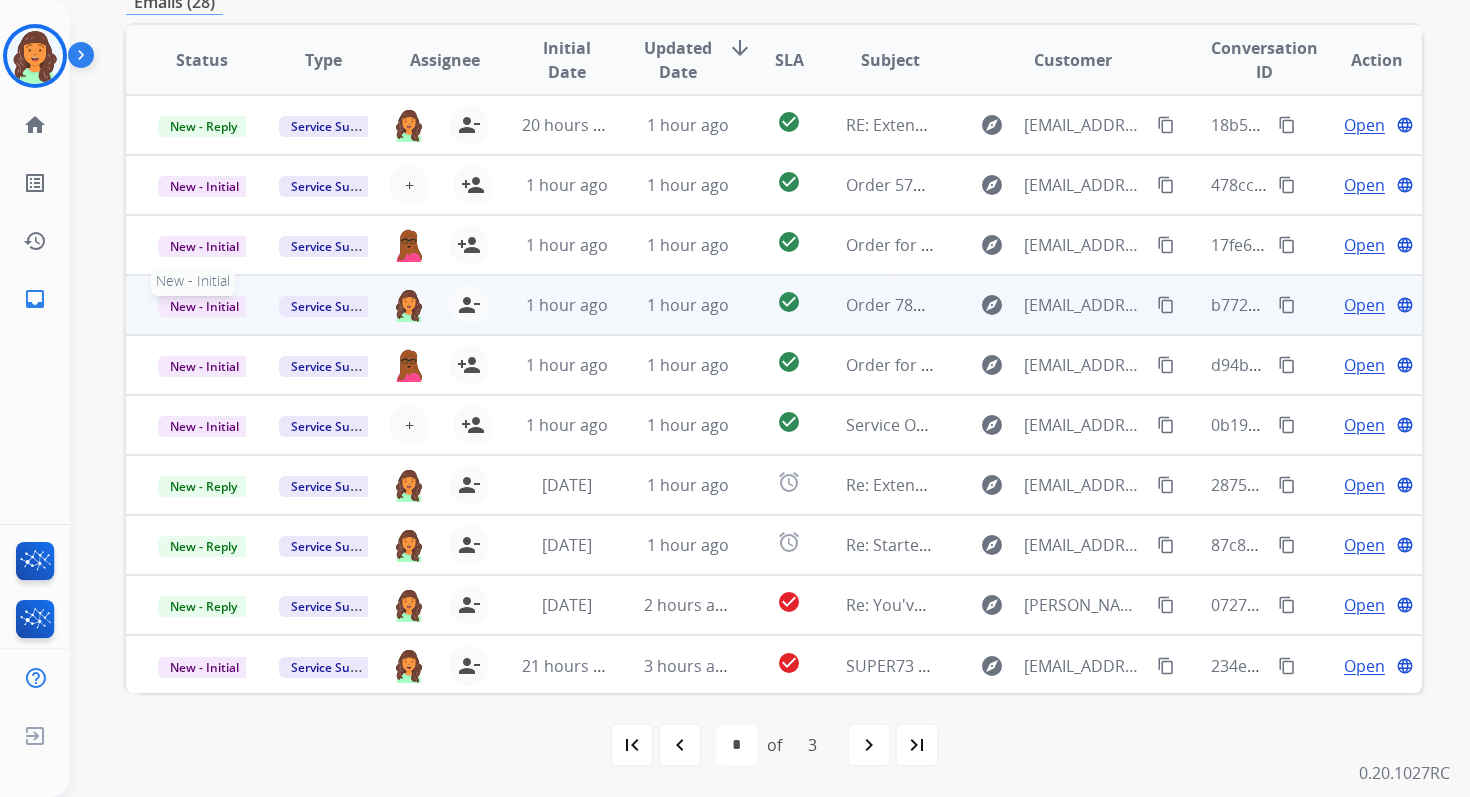 click on "New - Initial" at bounding box center [204, 306] 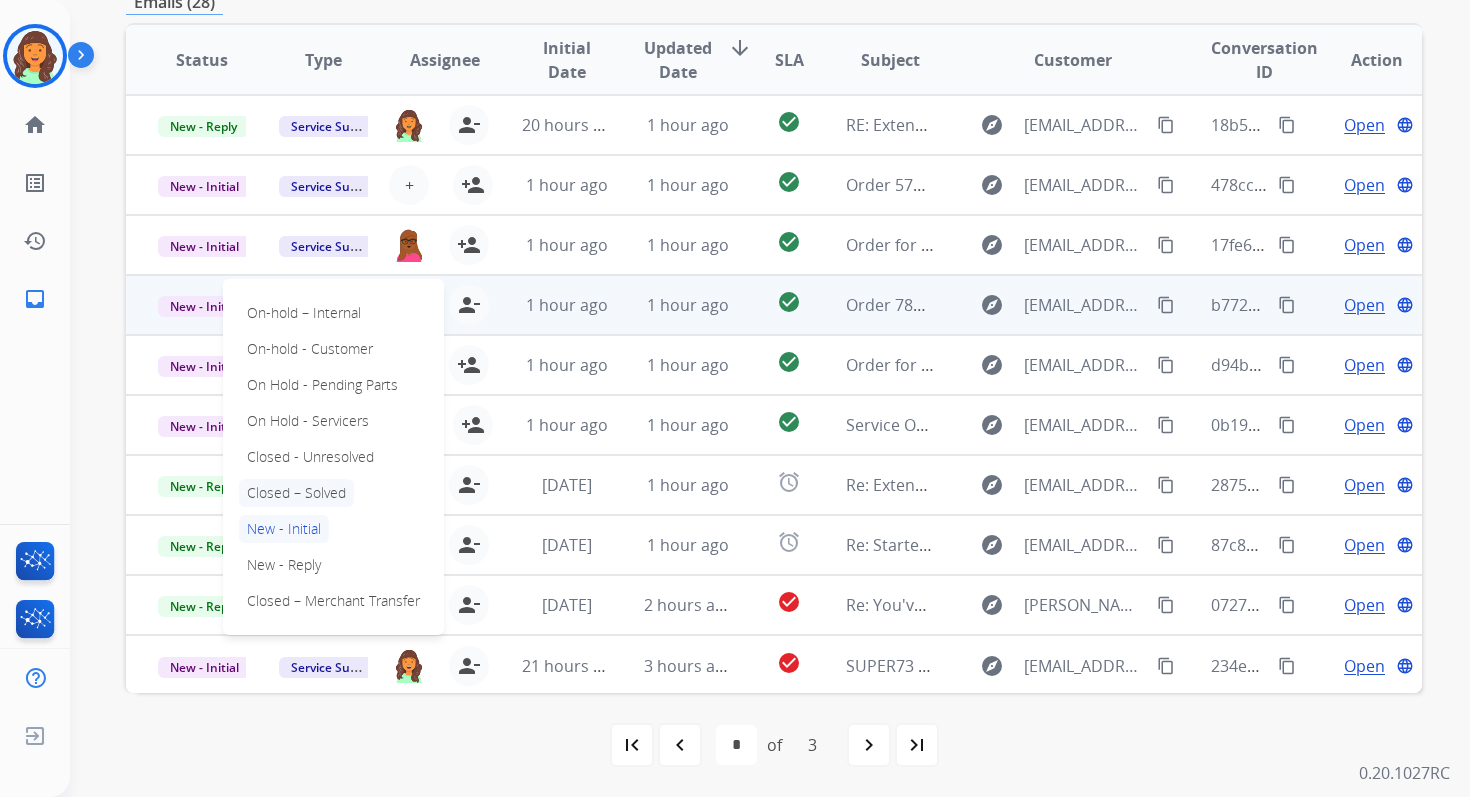 click on "Closed – Solved" at bounding box center (296, 493) 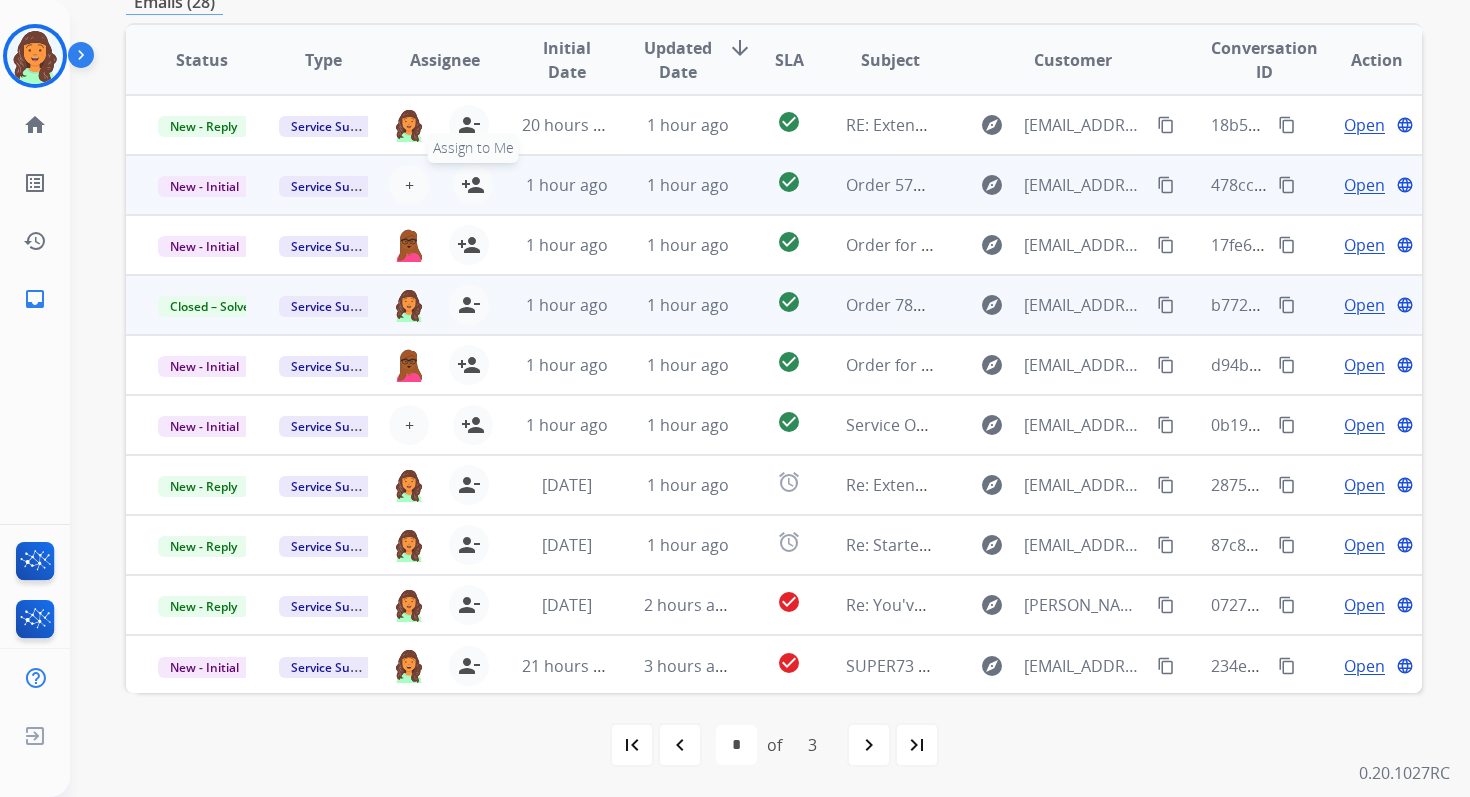 click on "person_add" at bounding box center [473, 185] 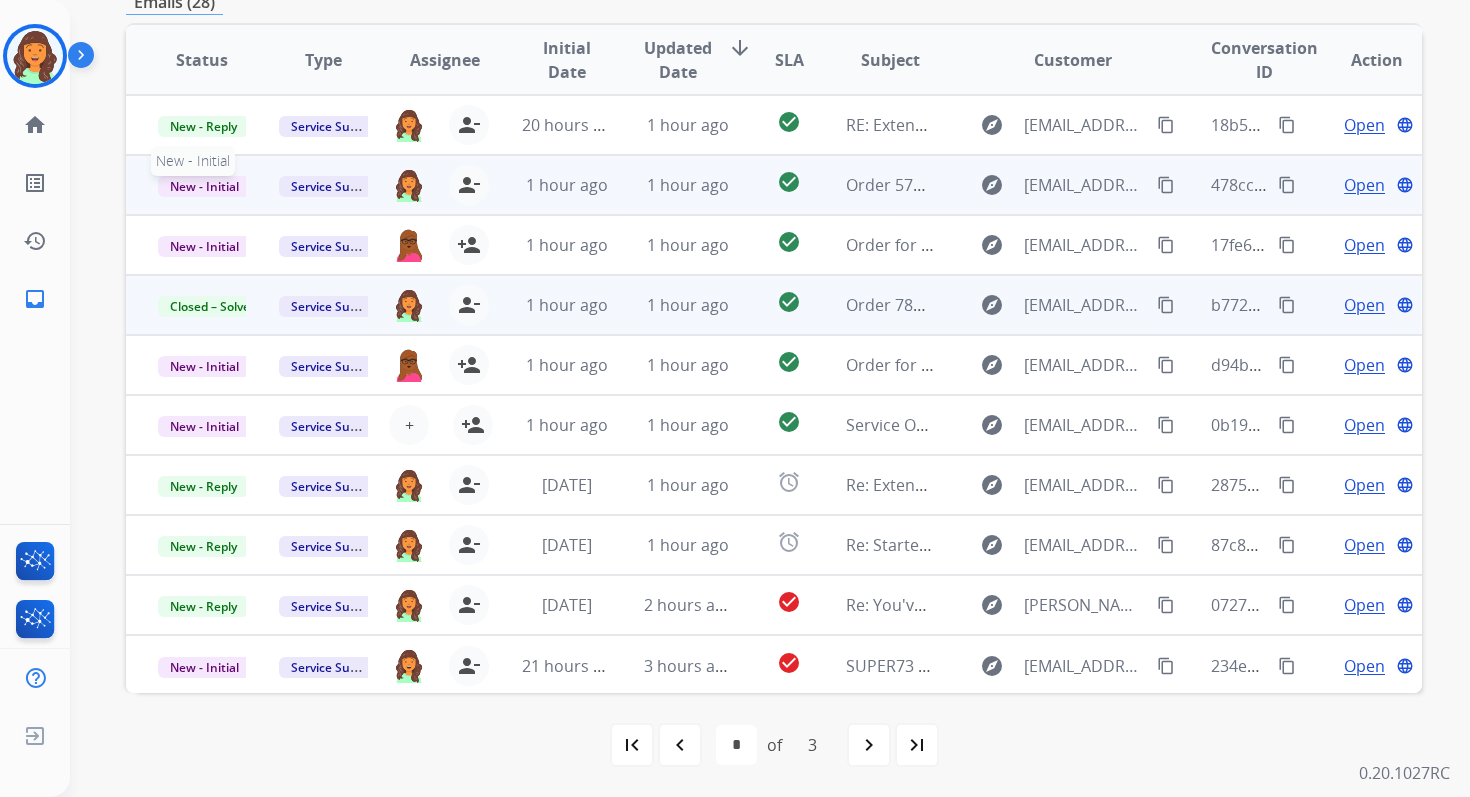click on "New - Initial" at bounding box center [204, 186] 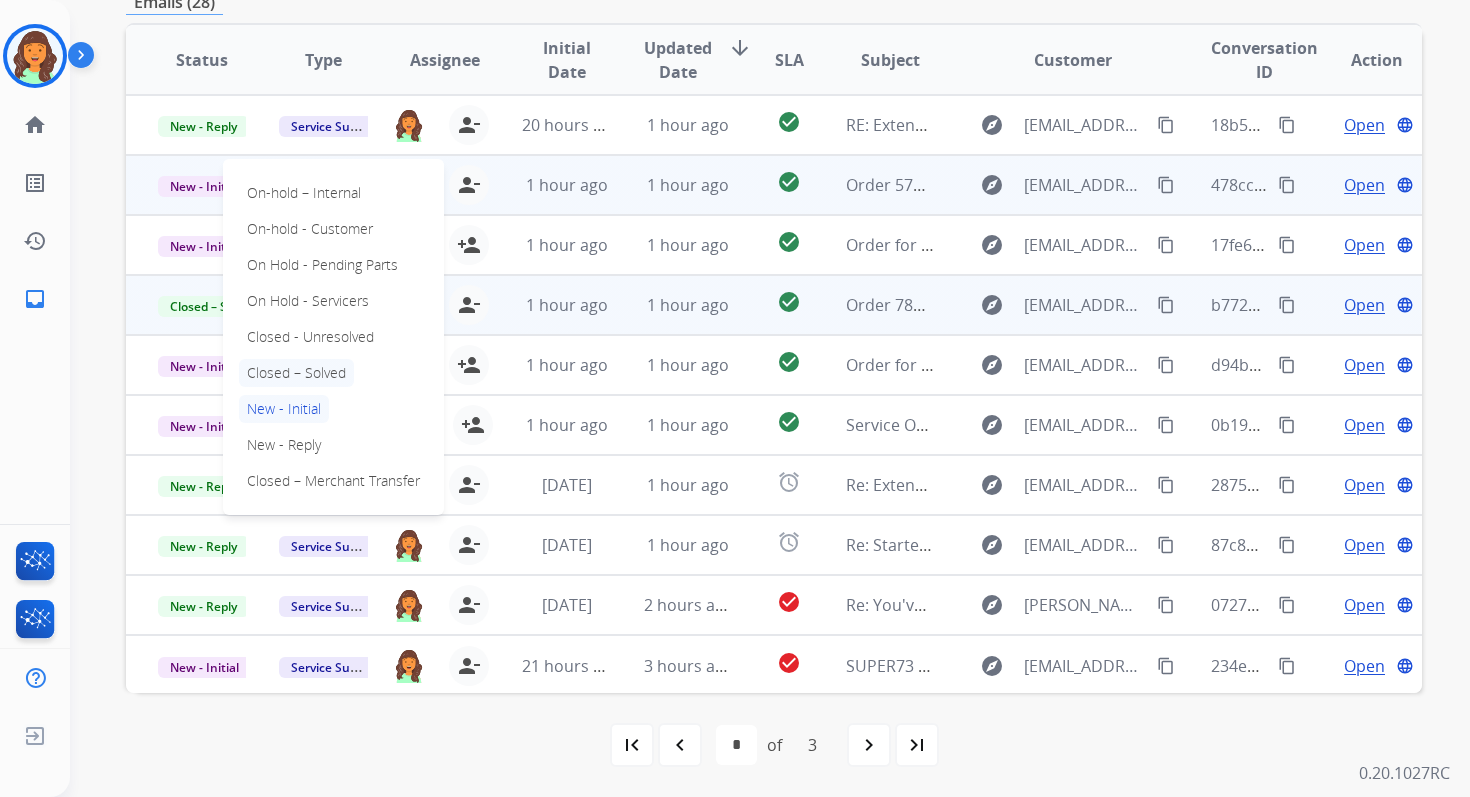 click on "Closed – Solved" at bounding box center [296, 373] 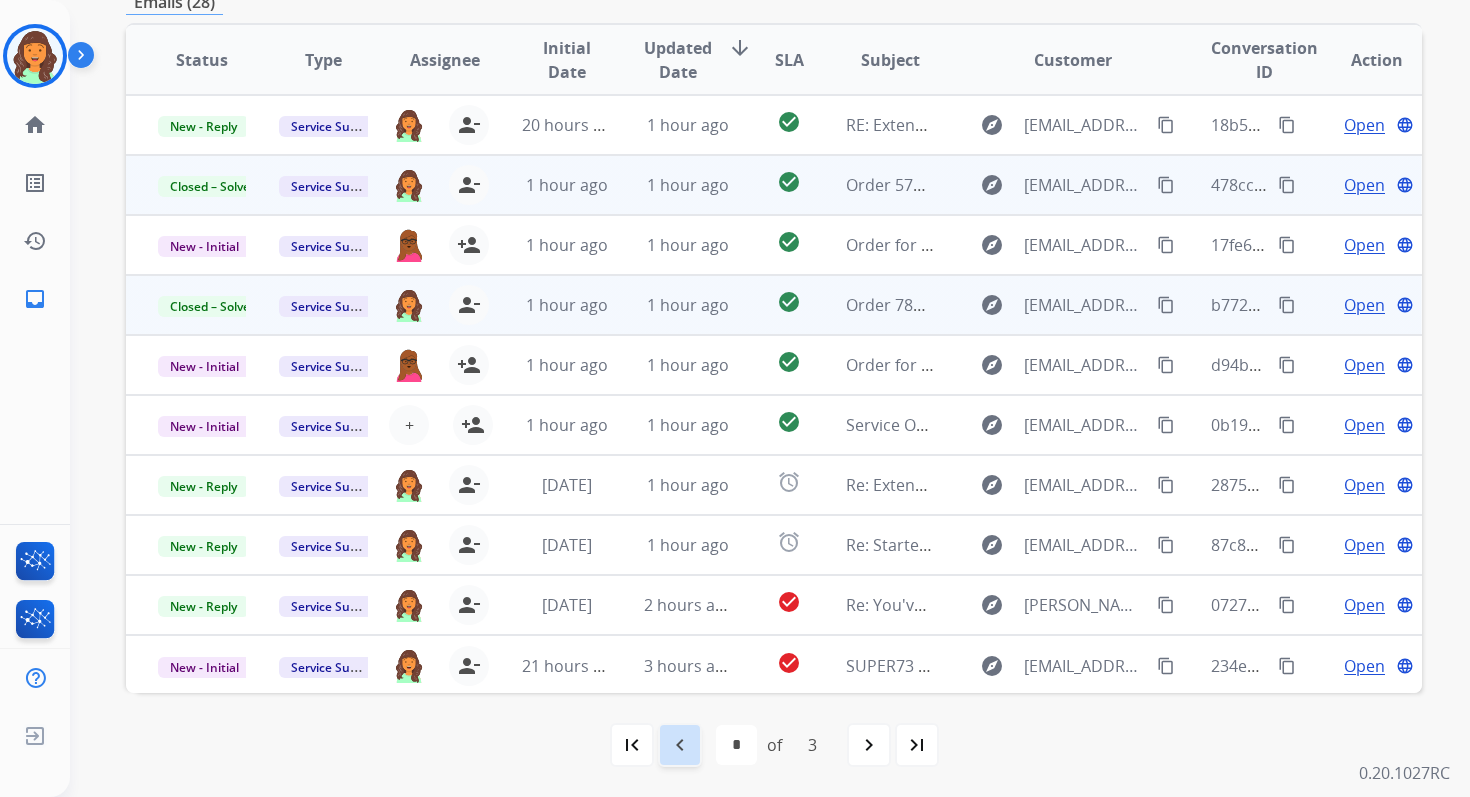 click on "navigate_before" at bounding box center (680, 745) 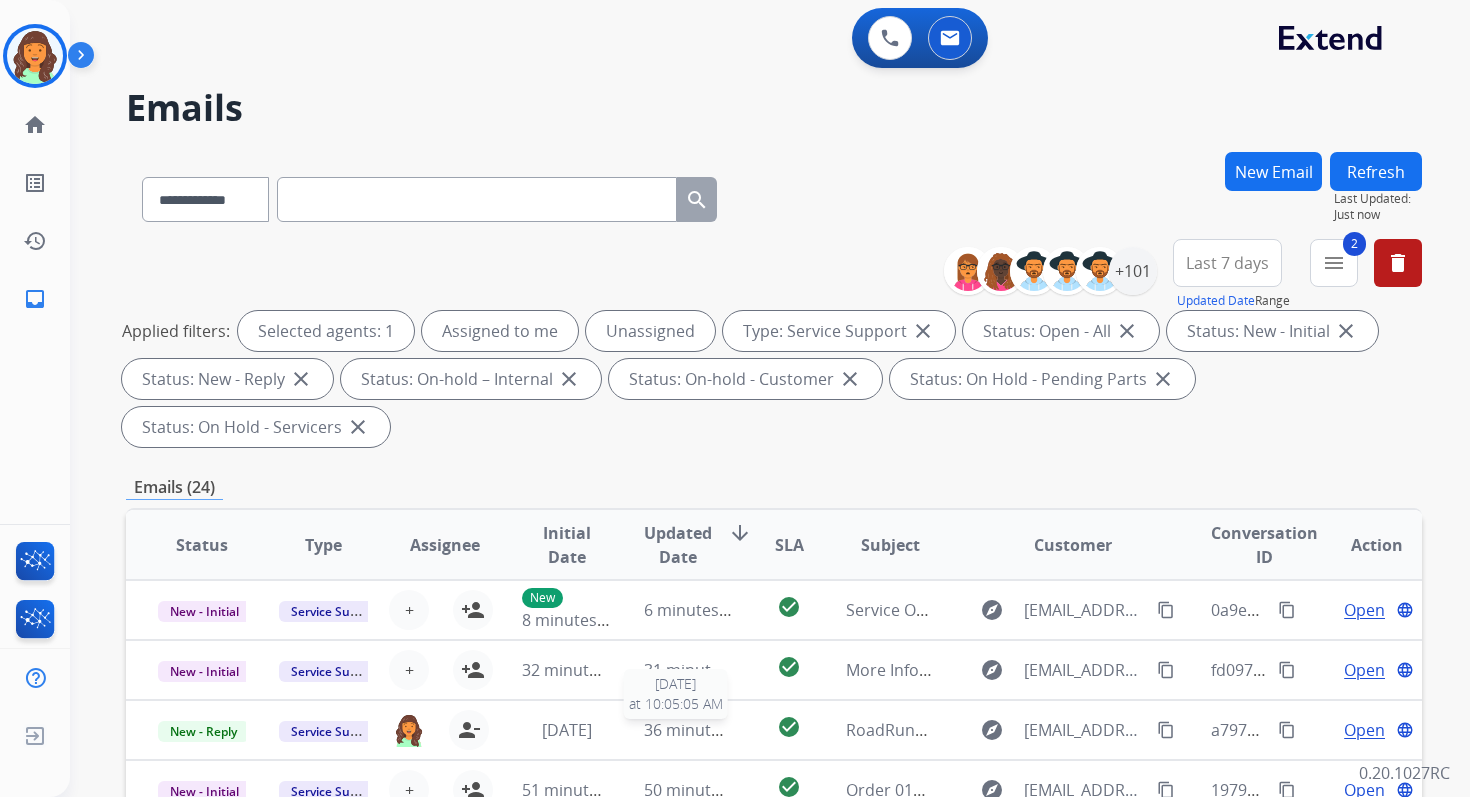 scroll, scrollTop: 2, scrollLeft: 0, axis: vertical 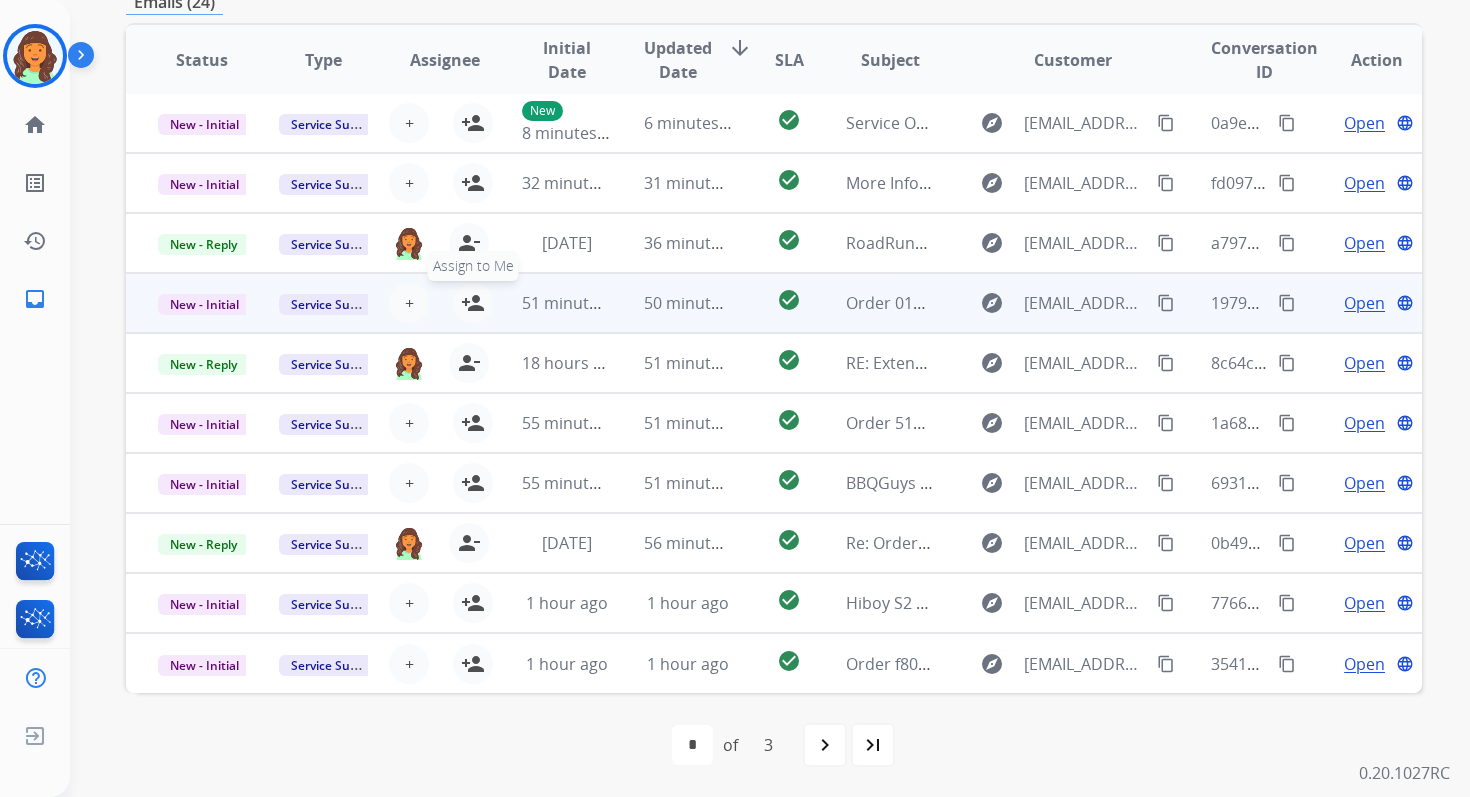 click on "person_add" at bounding box center [473, 303] 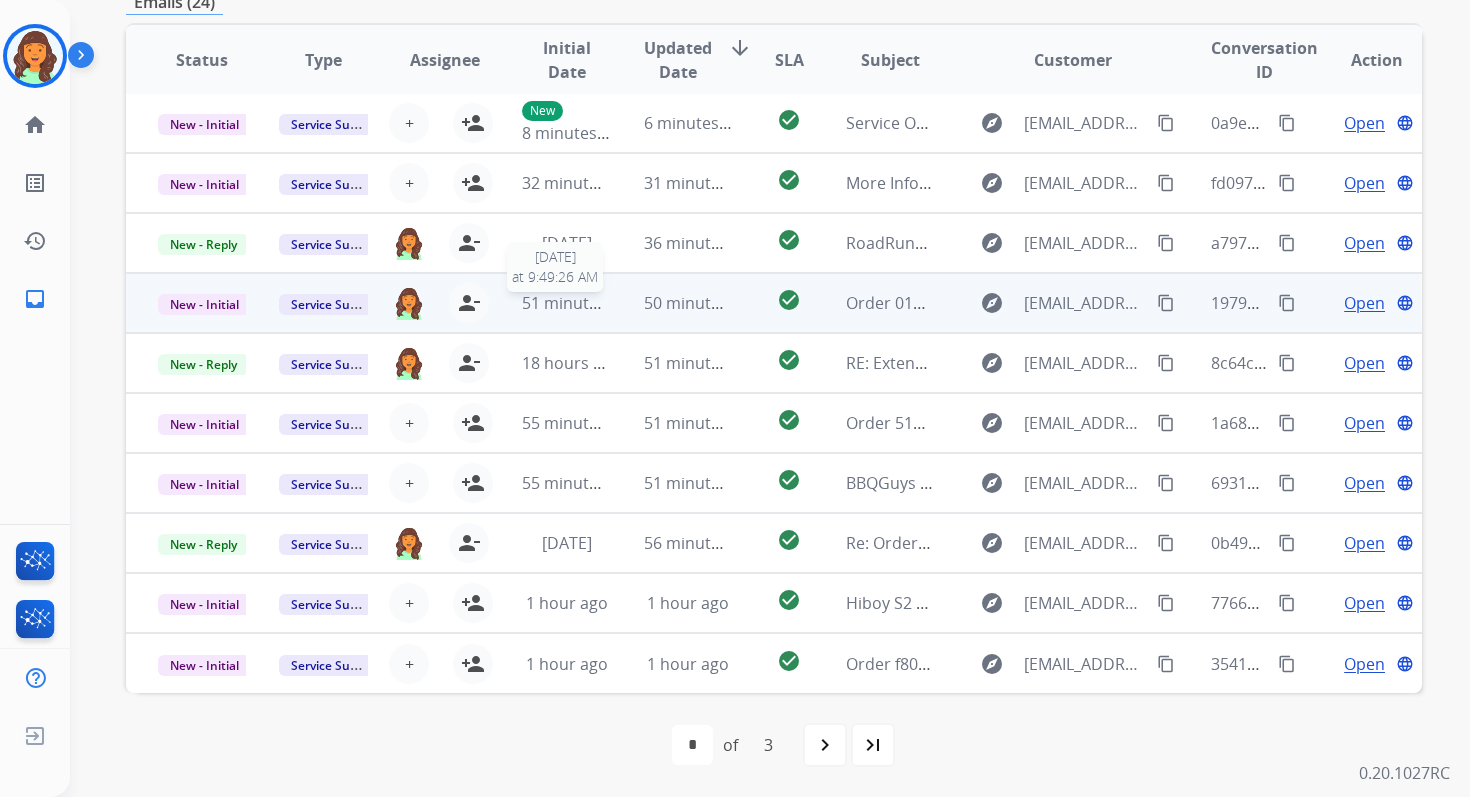 click on "51 minutes ago" at bounding box center (580, 303) 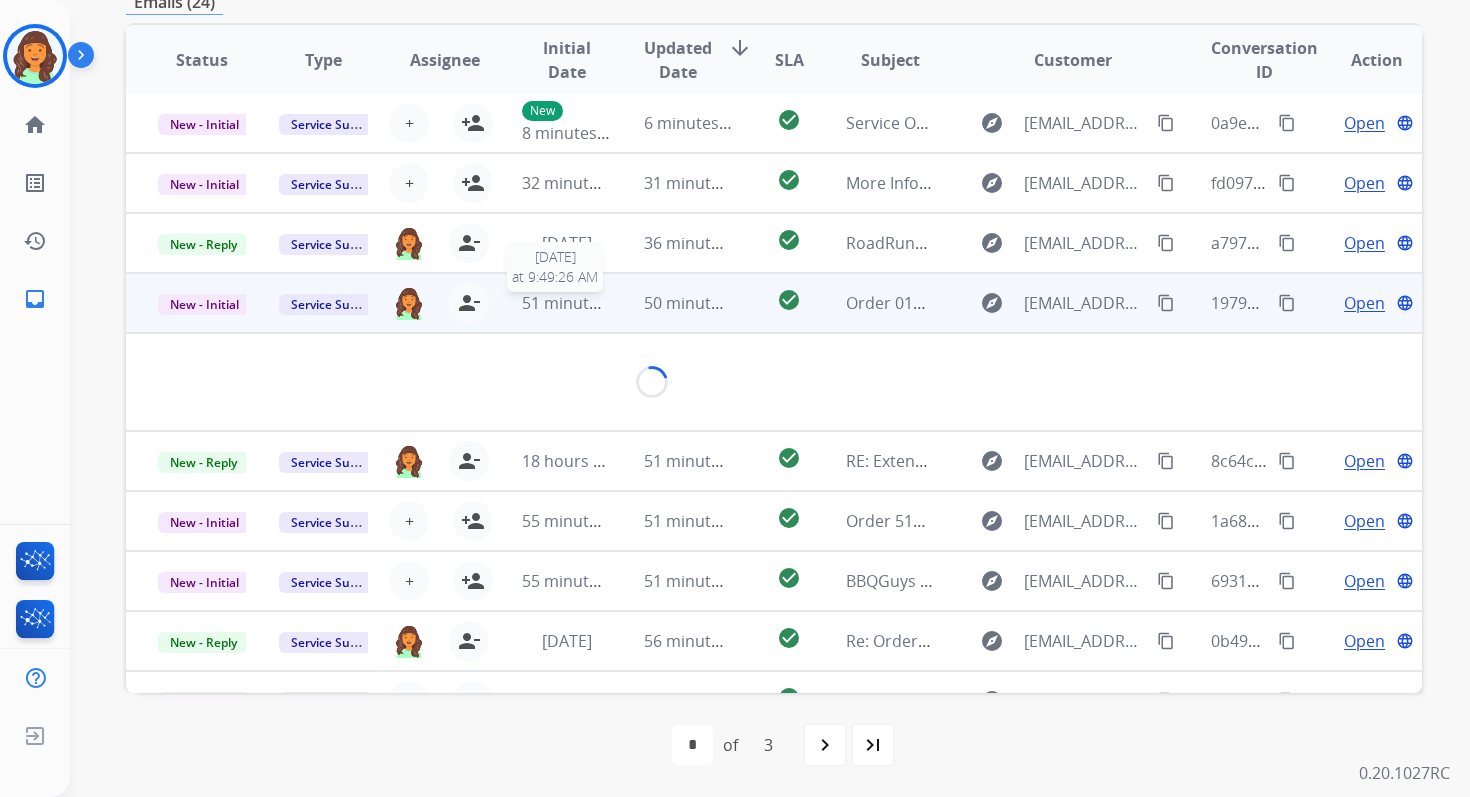 scroll, scrollTop: 480, scrollLeft: 0, axis: vertical 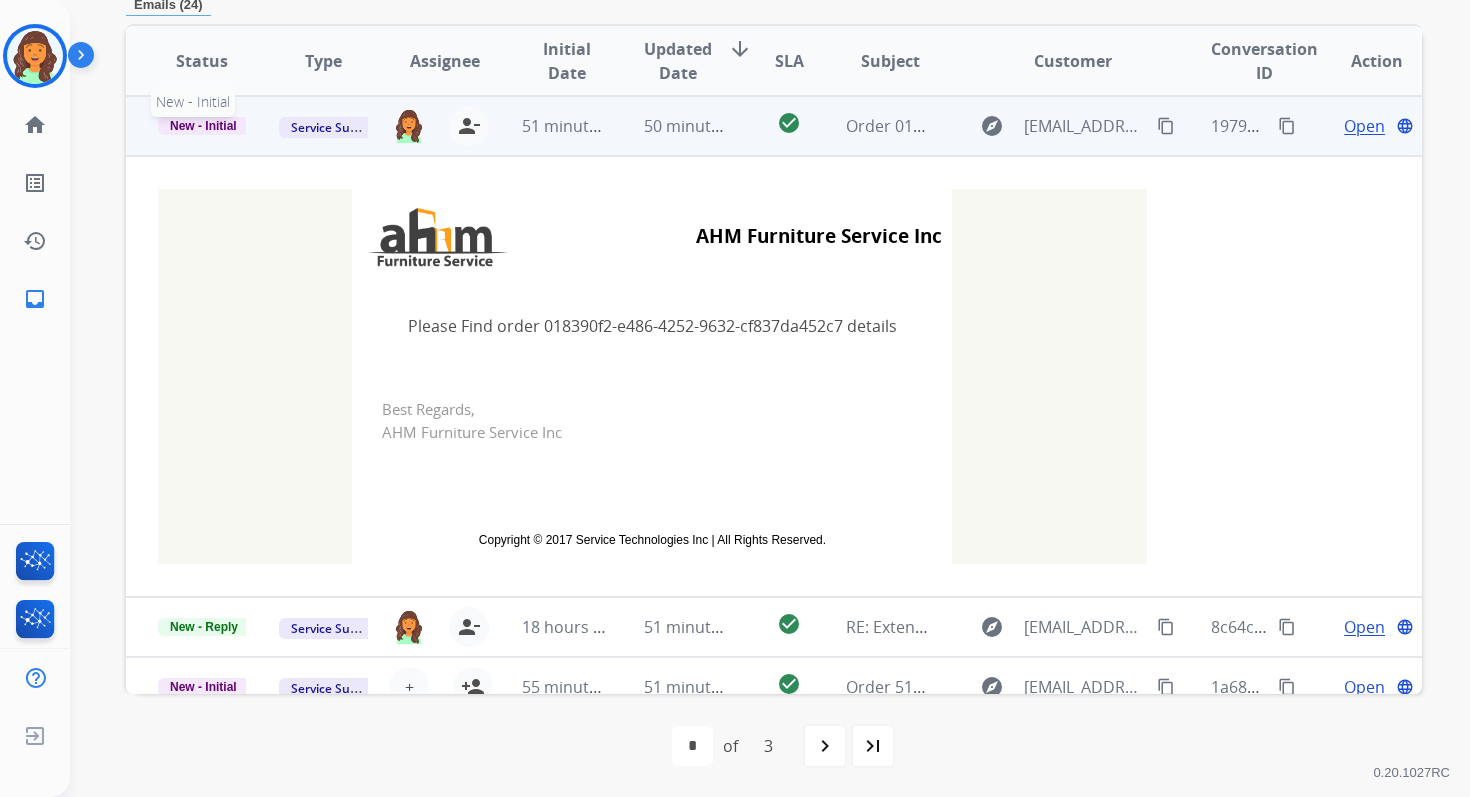 click on "New - Initial" at bounding box center (203, 126) 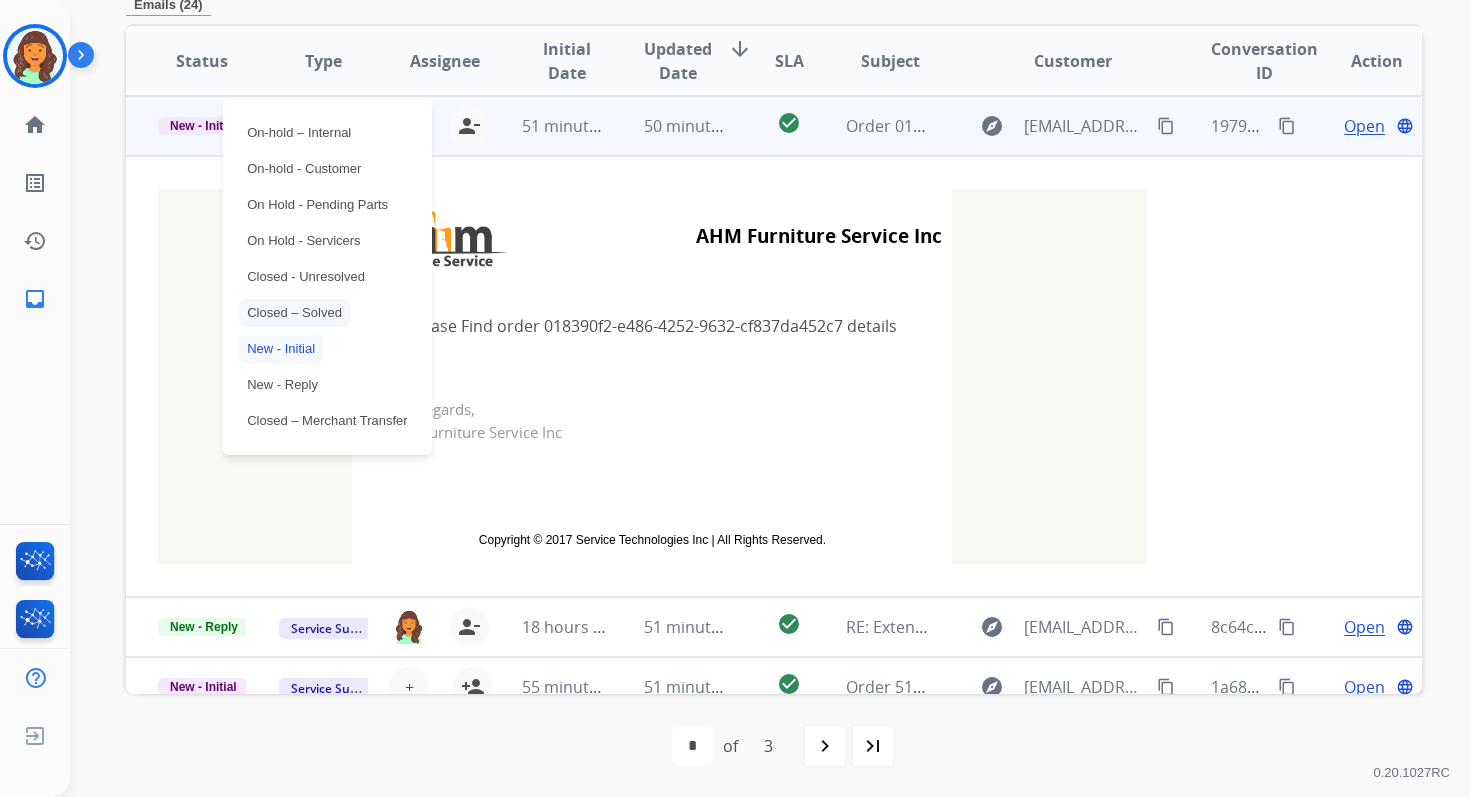 click on "Closed – Solved" at bounding box center (294, 313) 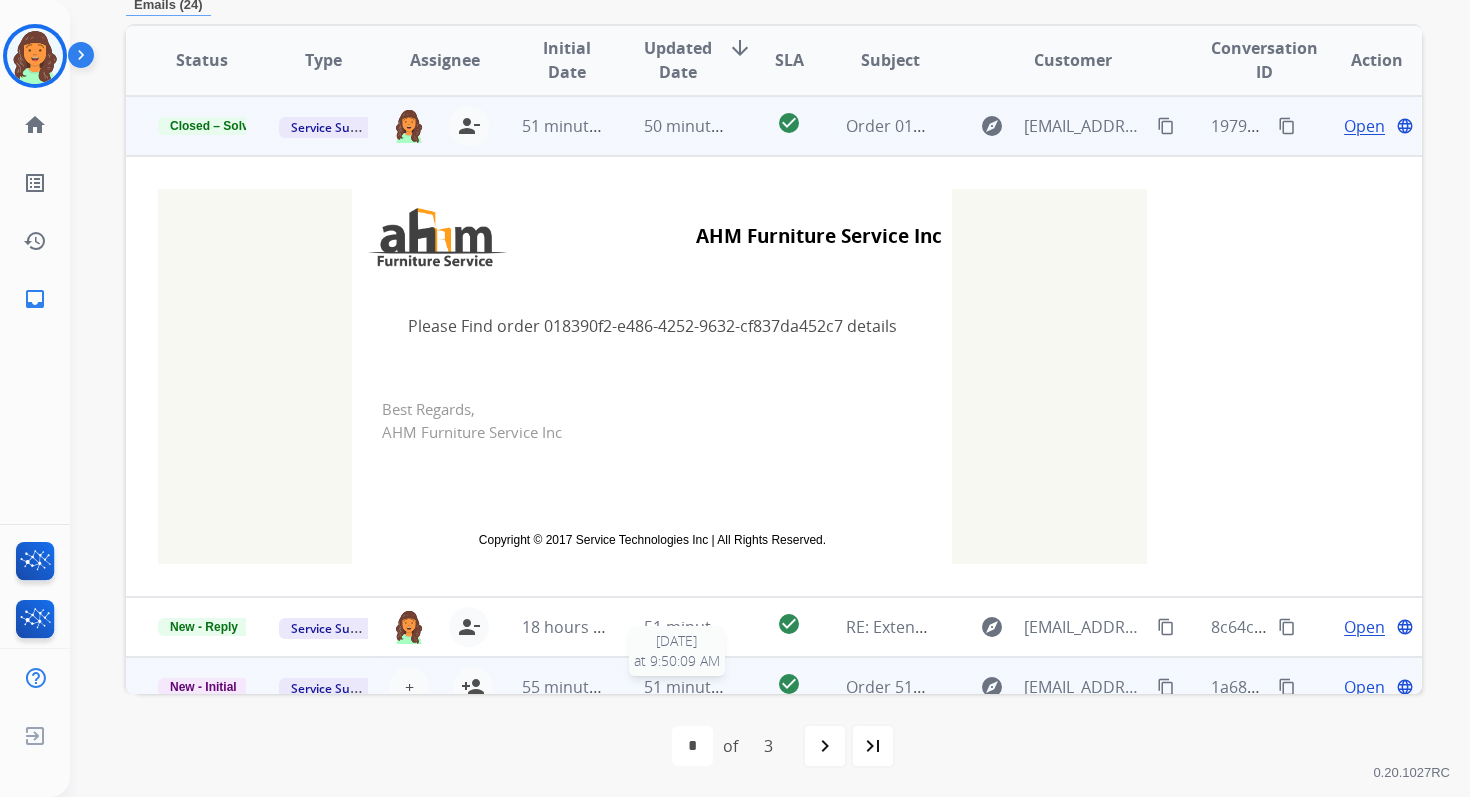 click on "51 minutes ago" at bounding box center [702, 687] 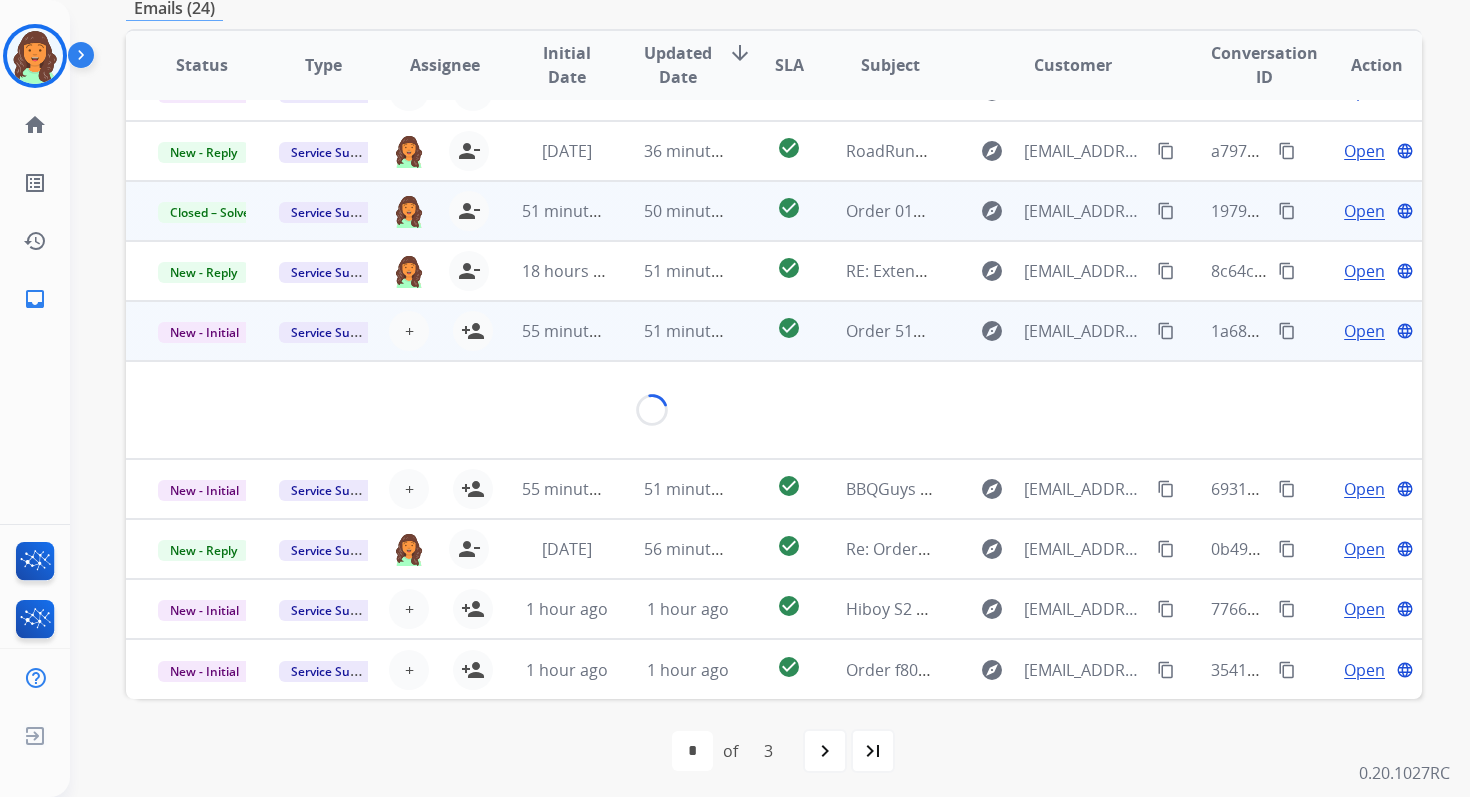 scroll, scrollTop: 480, scrollLeft: 0, axis: vertical 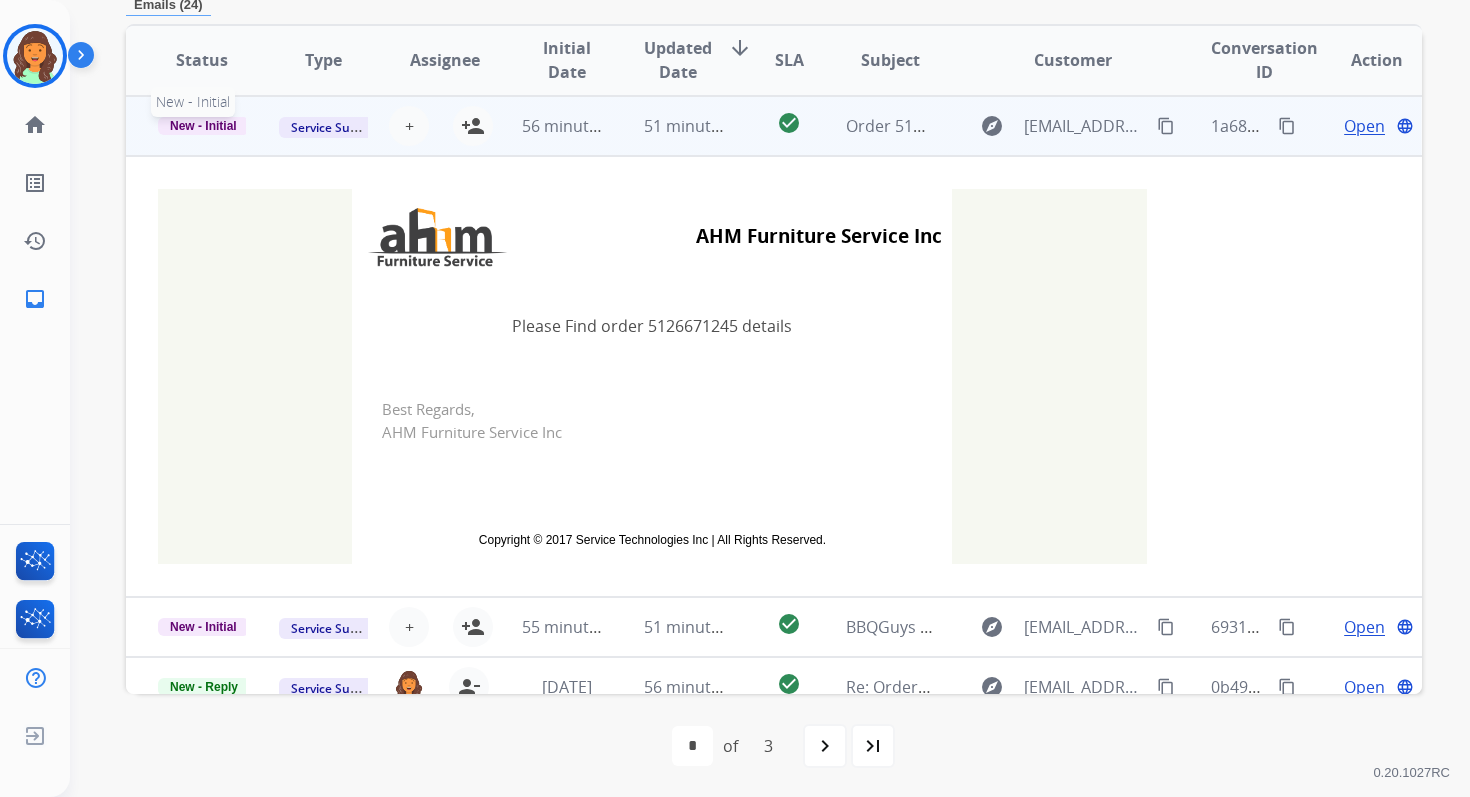 click on "New - Initial" at bounding box center (203, 126) 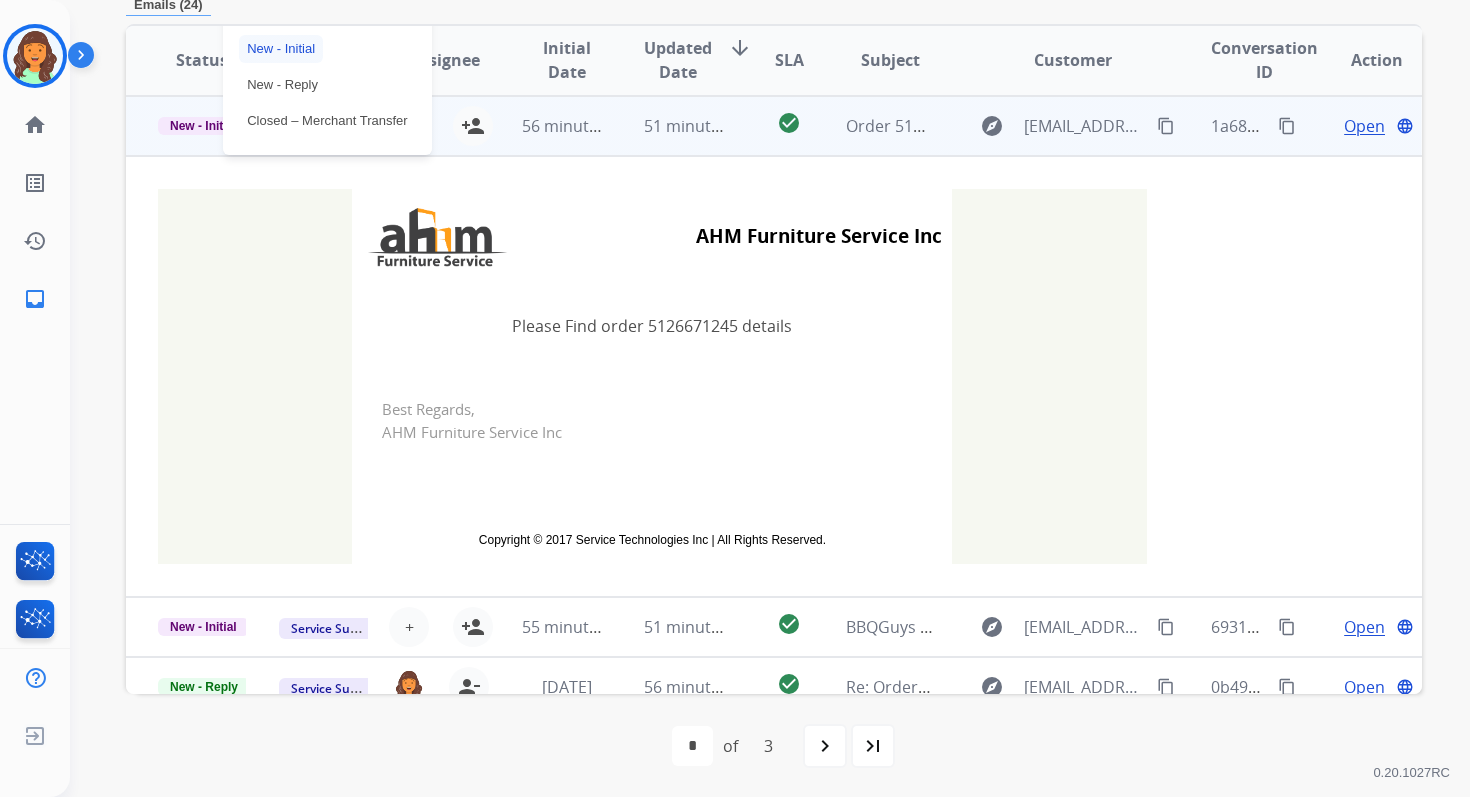 scroll, scrollTop: 154, scrollLeft: 0, axis: vertical 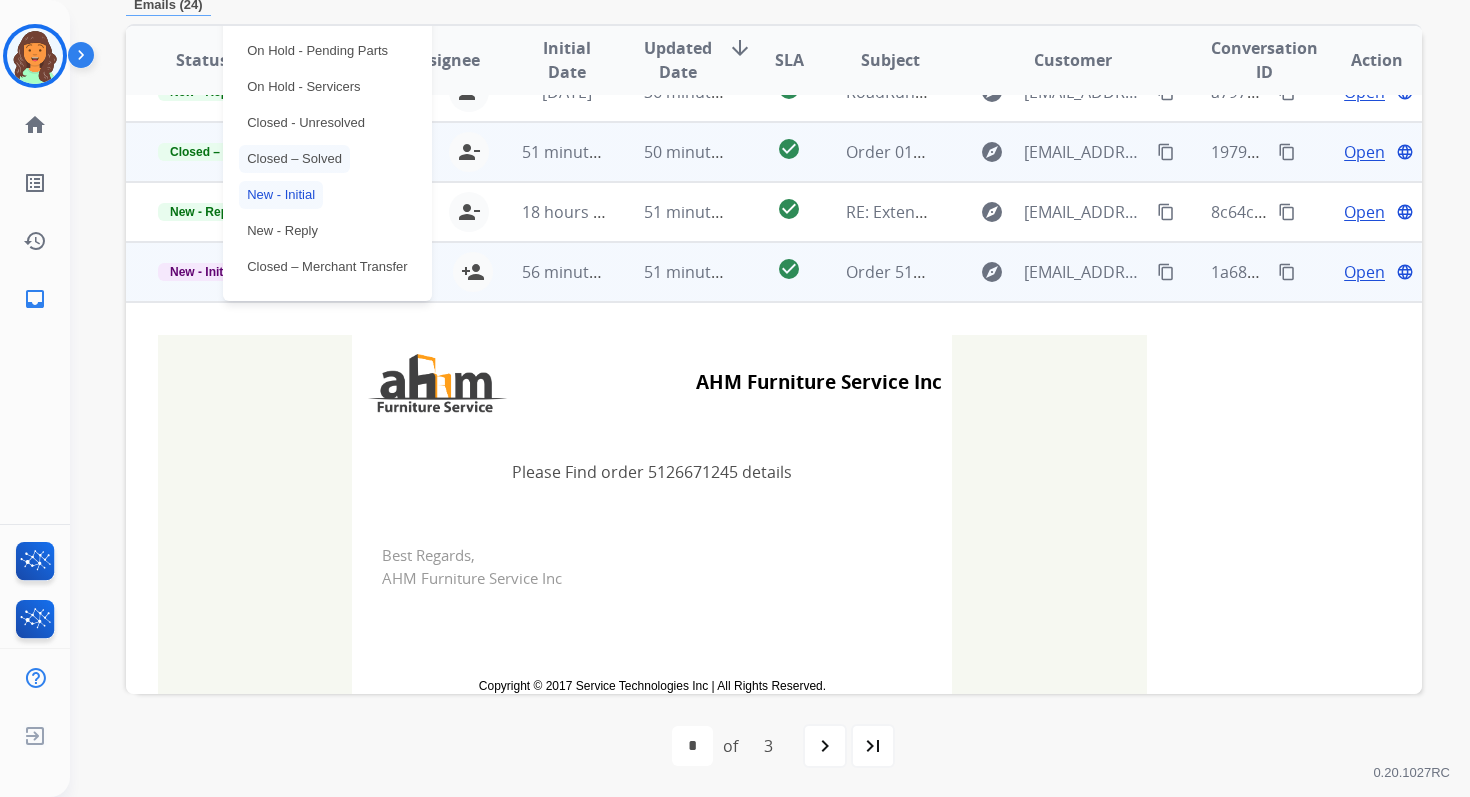click on "Closed – Solved" at bounding box center [294, 159] 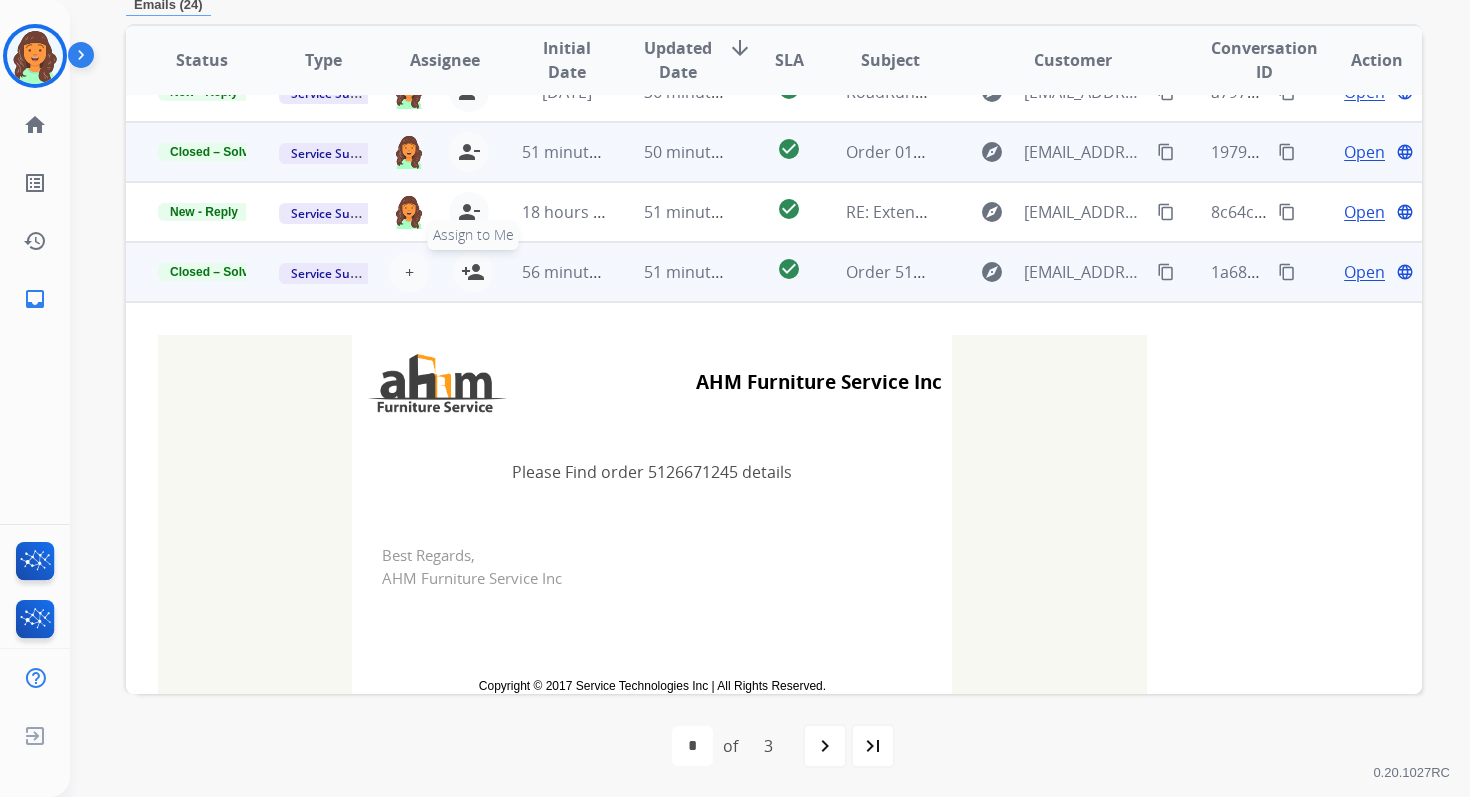 click on "person_add" at bounding box center (473, 272) 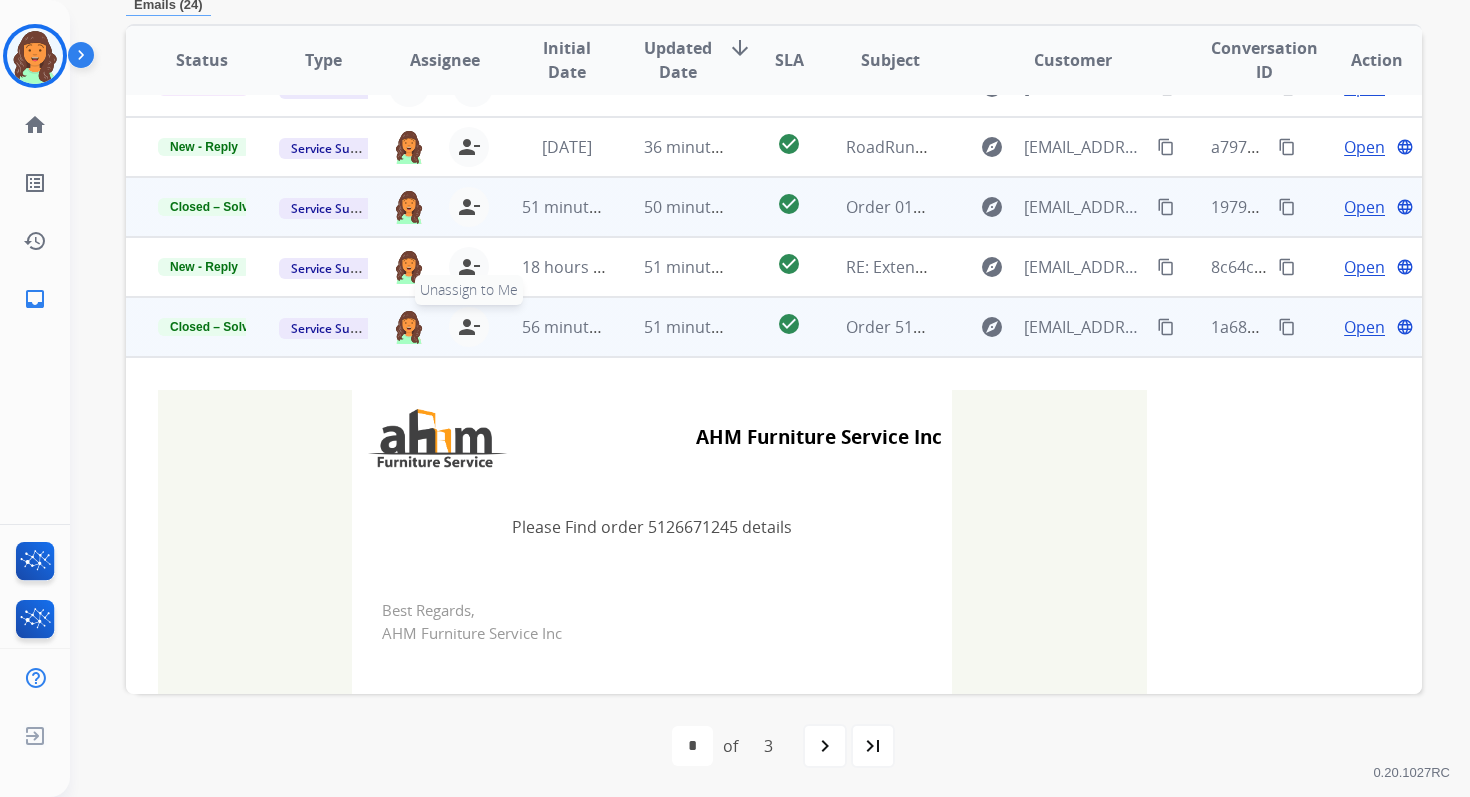 scroll, scrollTop: 0, scrollLeft: 0, axis: both 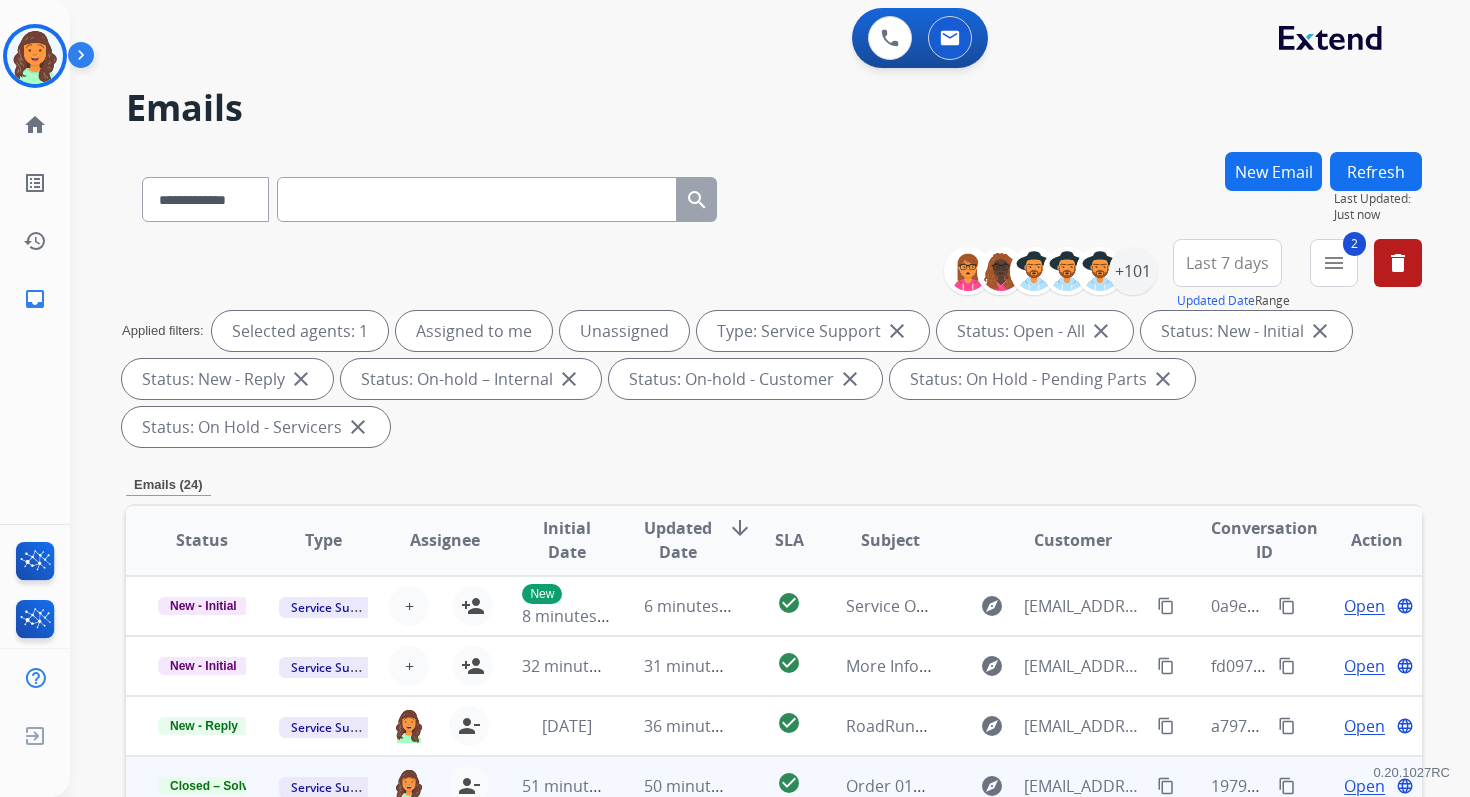 click on "Refresh" at bounding box center (1376, 171) 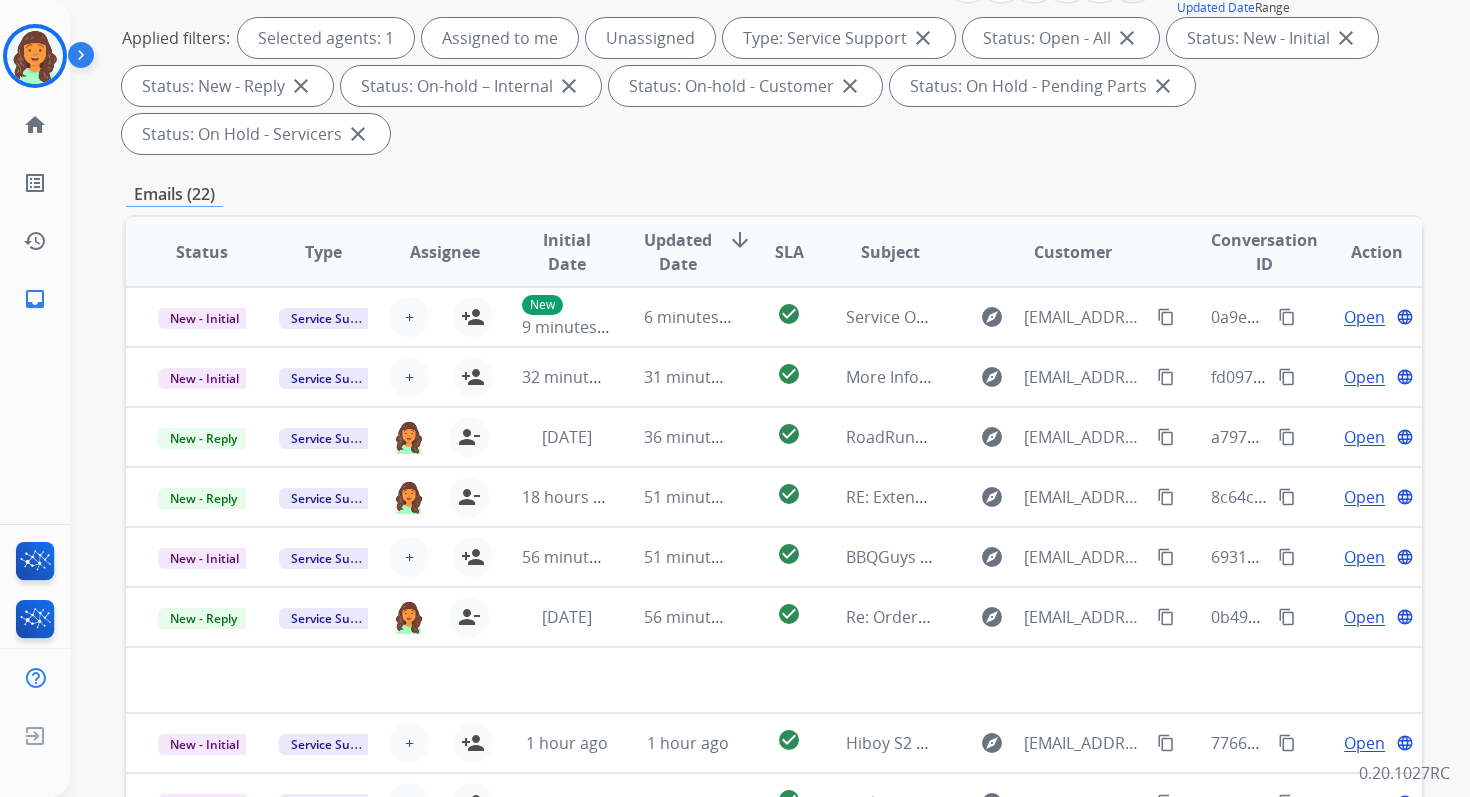 scroll, scrollTop: 485, scrollLeft: 0, axis: vertical 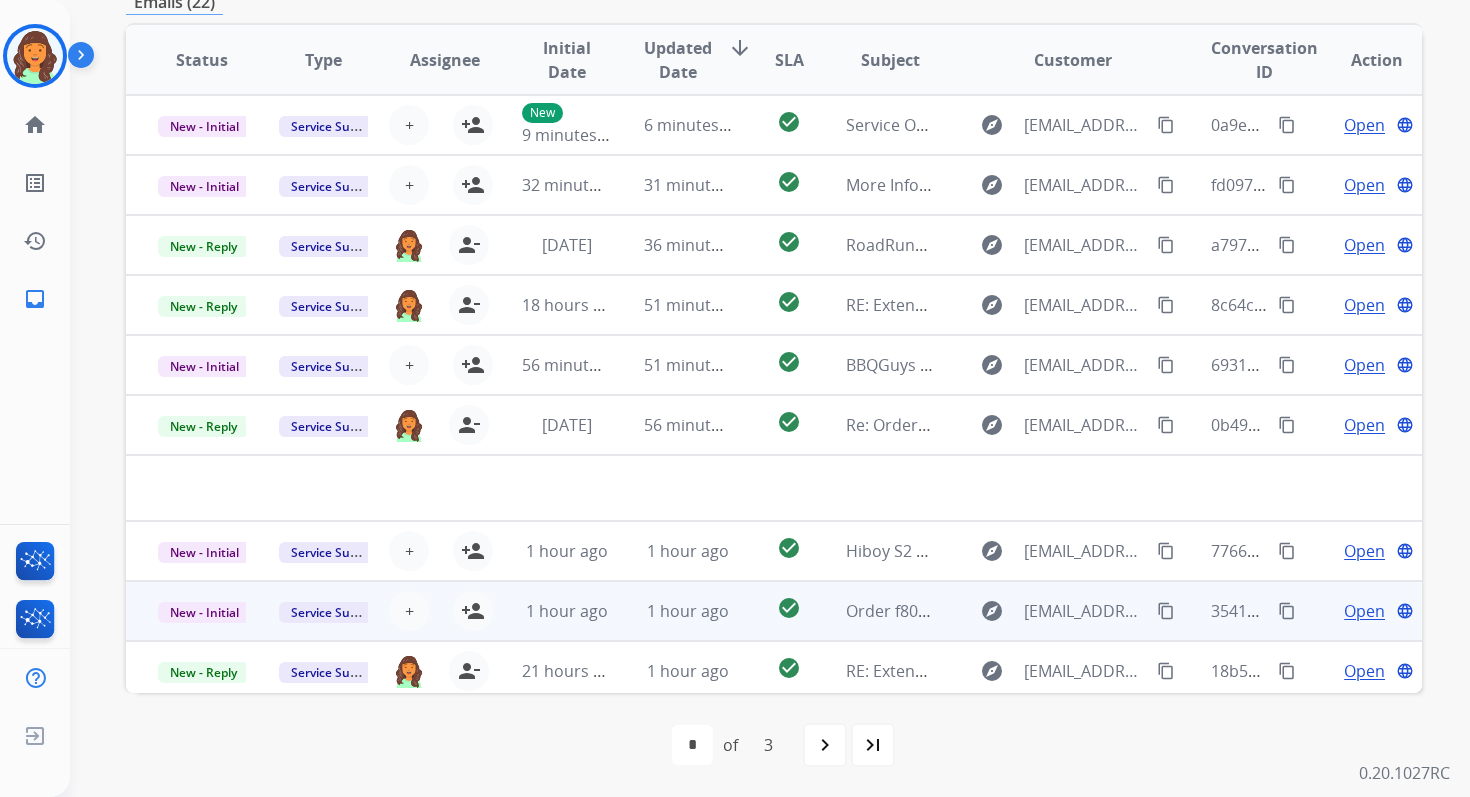click on "1 hour ago" at bounding box center (672, 611) 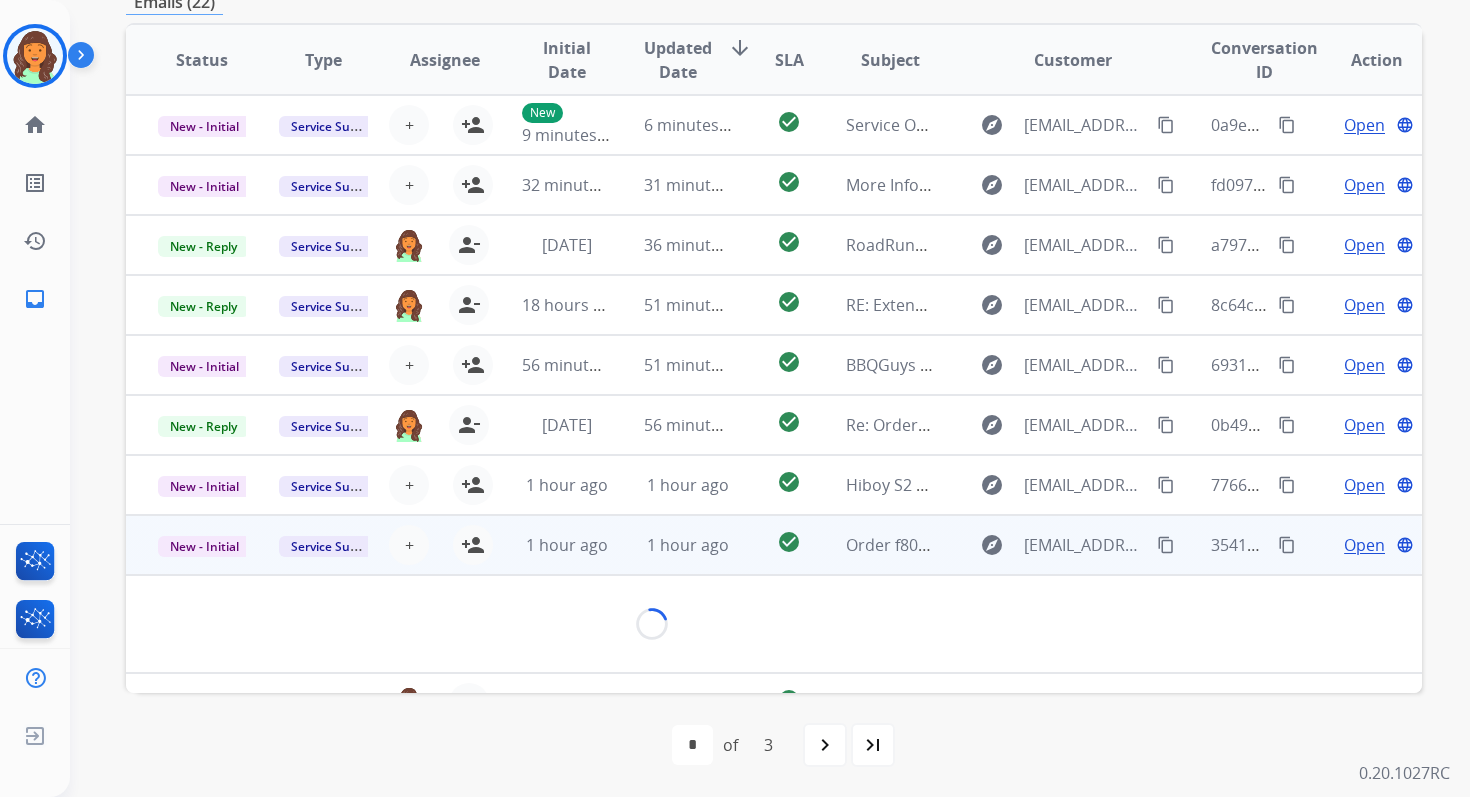 scroll, scrollTop: 480, scrollLeft: 0, axis: vertical 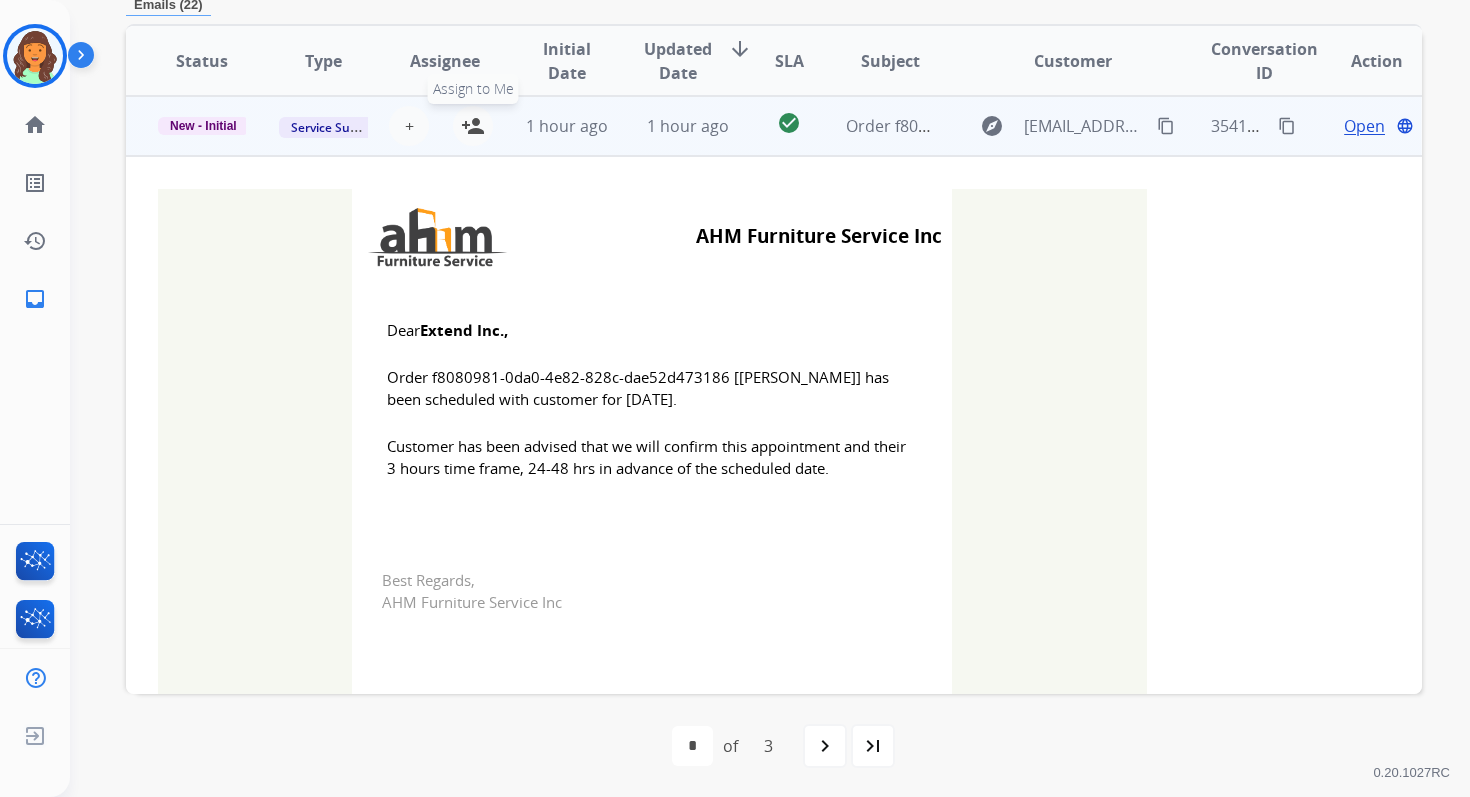 click on "person_add" at bounding box center [473, 126] 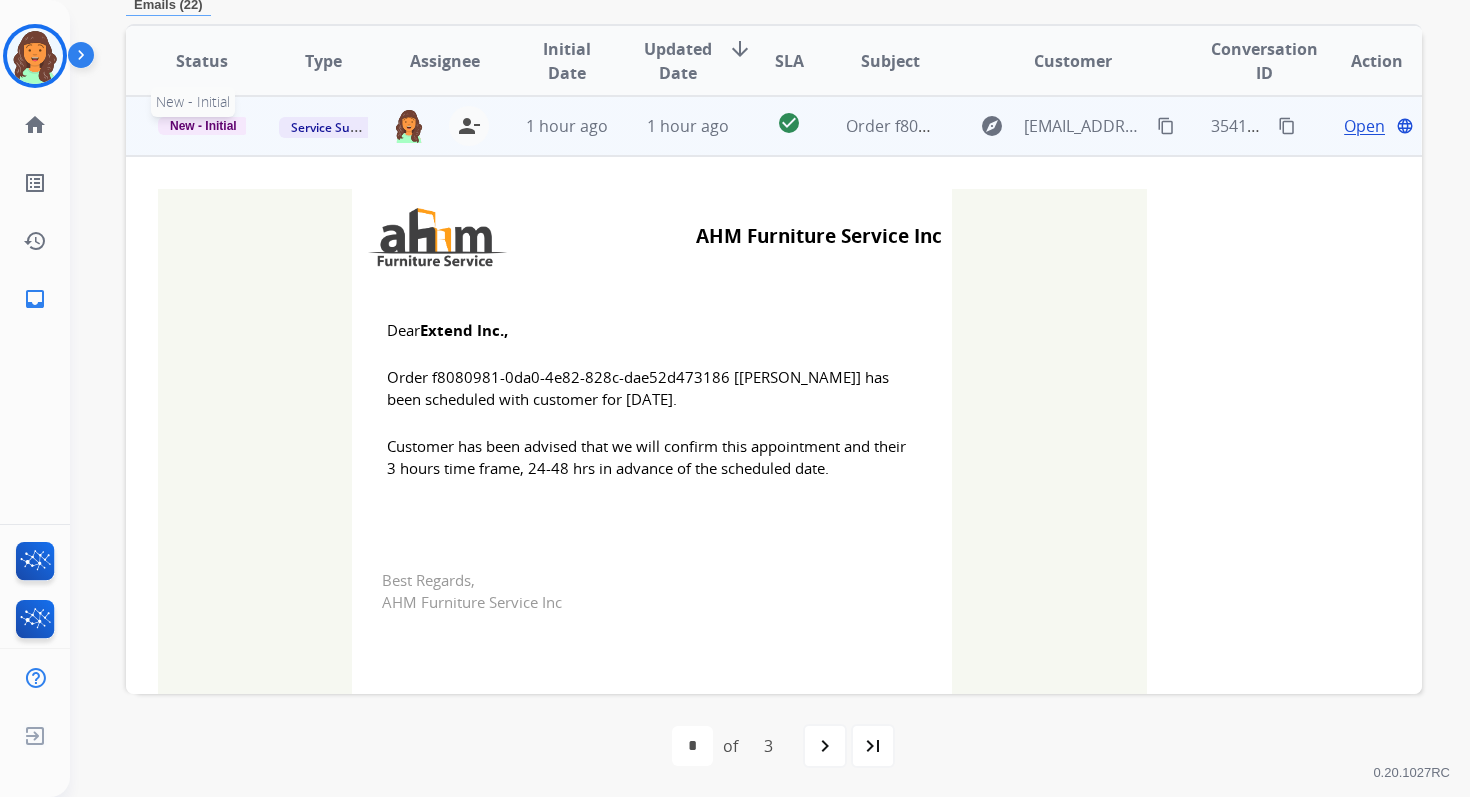click on "New - Initial" at bounding box center [203, 126] 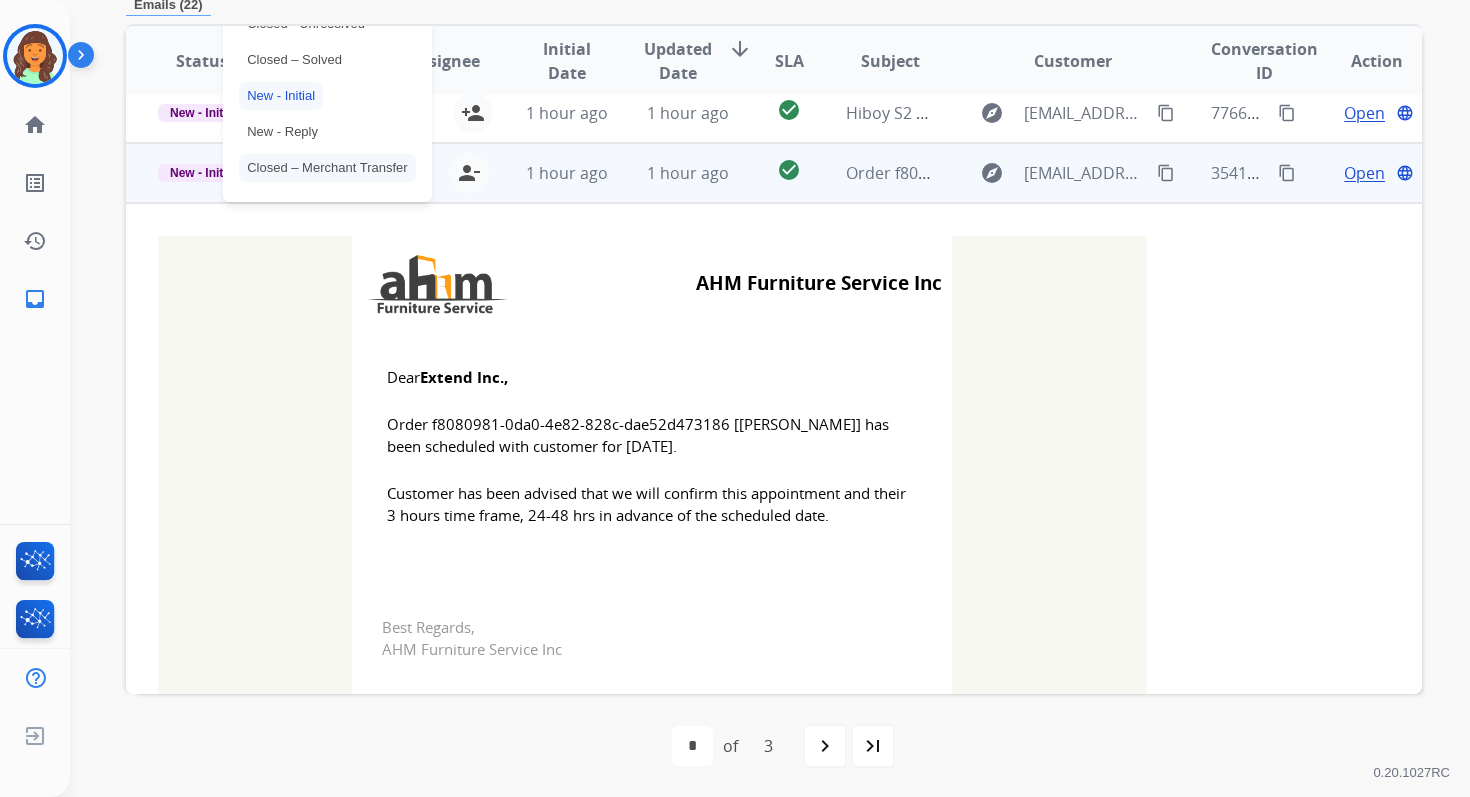 scroll, scrollTop: 323, scrollLeft: 0, axis: vertical 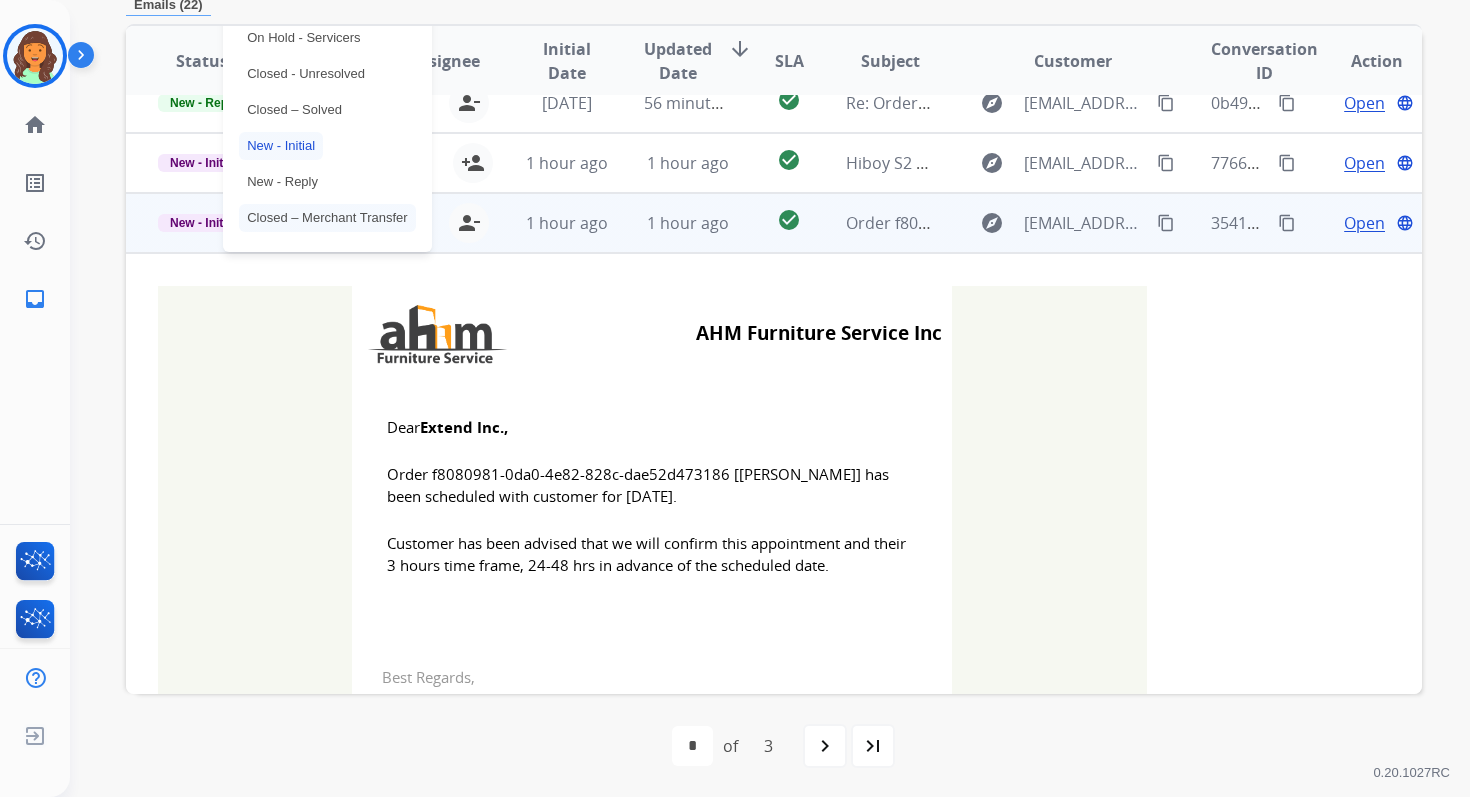 click on "Closed – Solved" at bounding box center (294, 110) 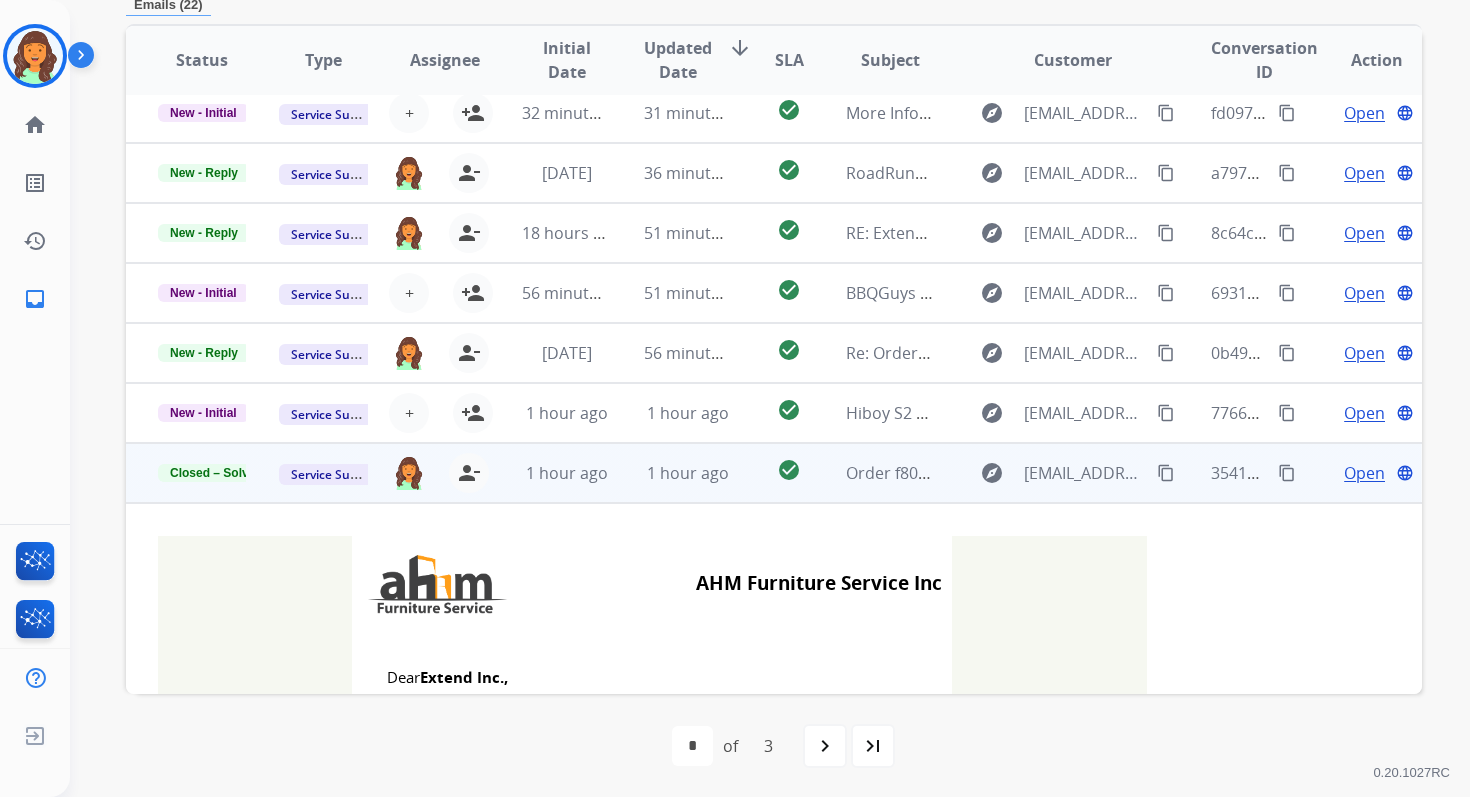 scroll, scrollTop: 0, scrollLeft: 0, axis: both 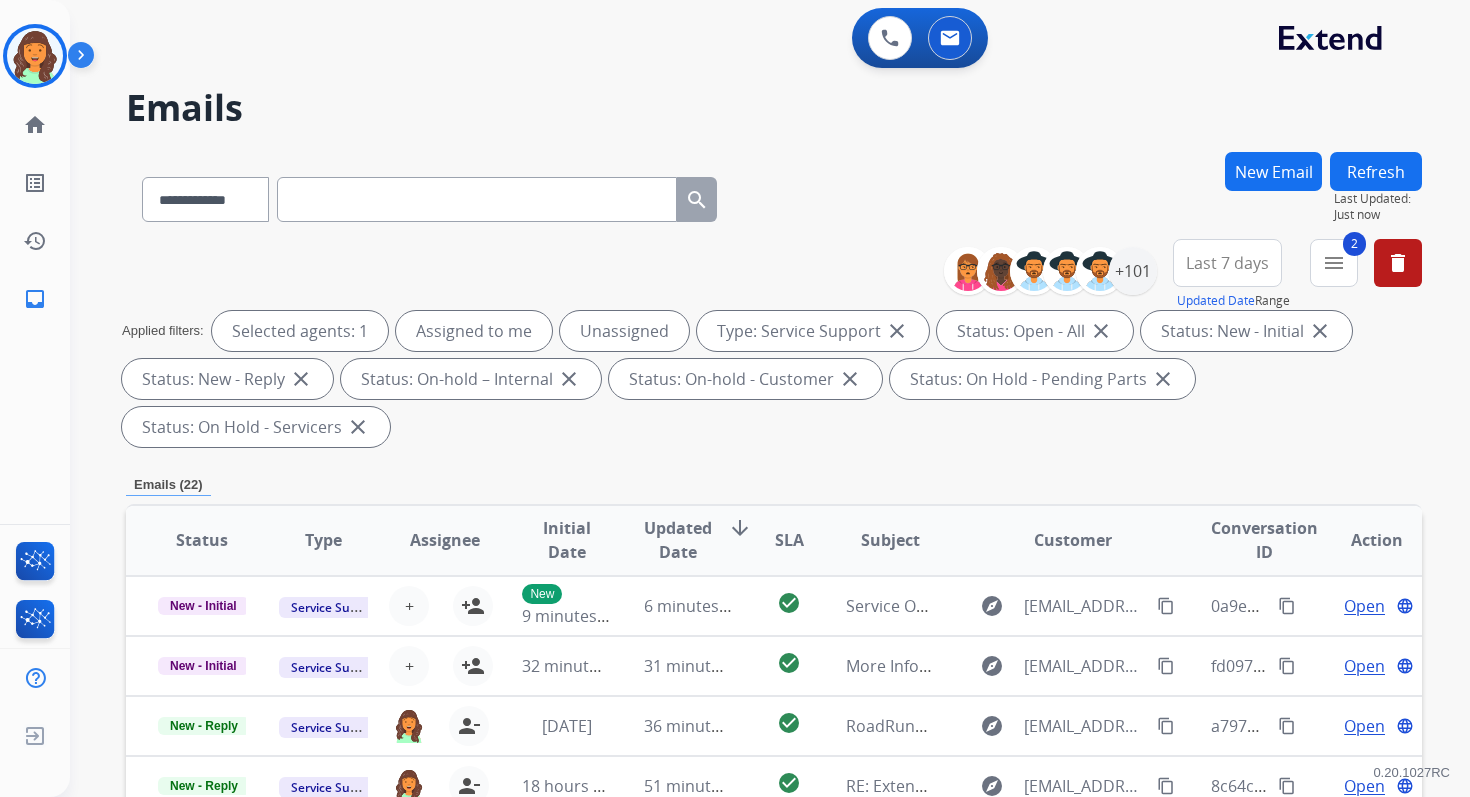 click on "**********" at bounding box center (774, 347) 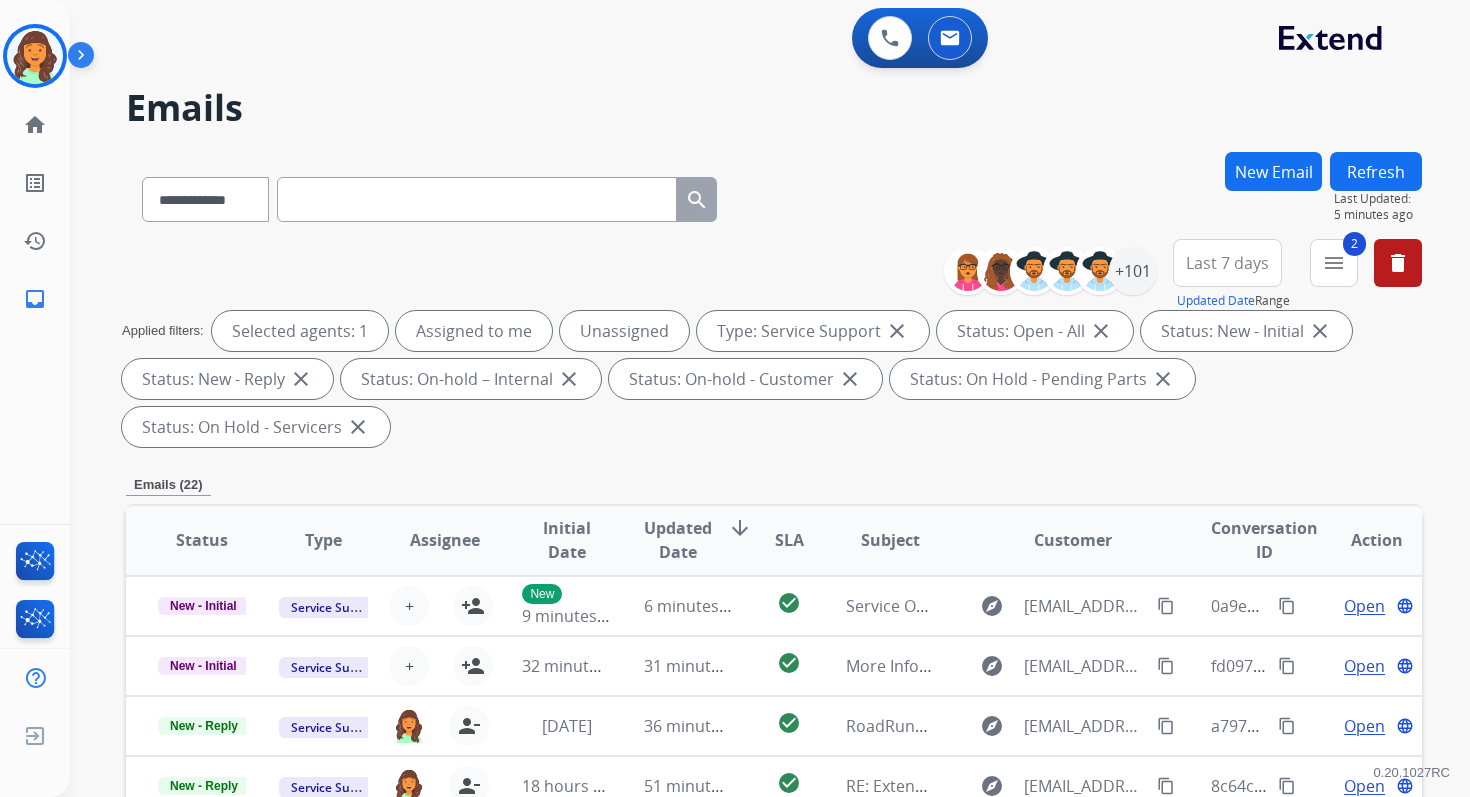 click at bounding box center (477, 199) 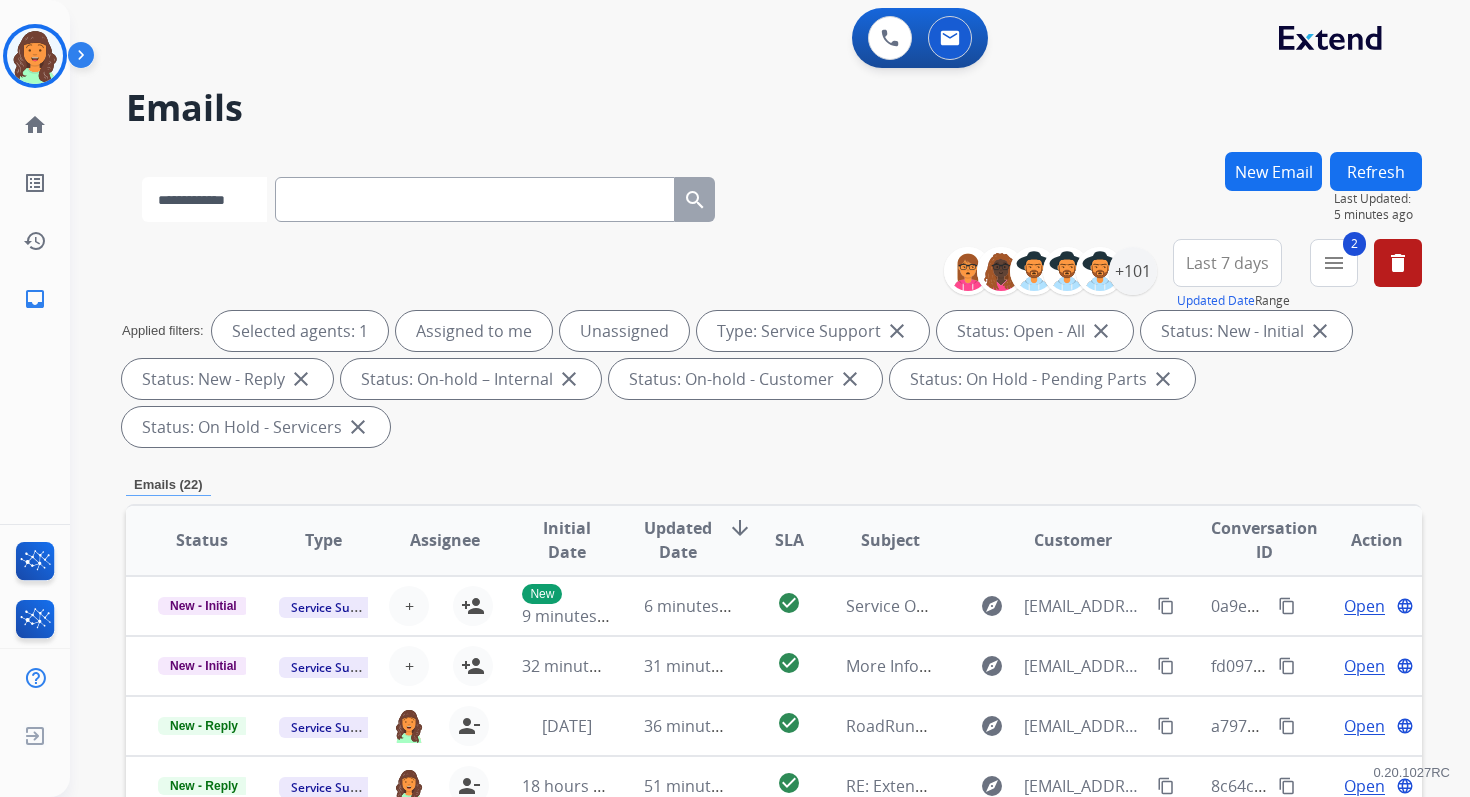 click on "**********" at bounding box center (204, 199) 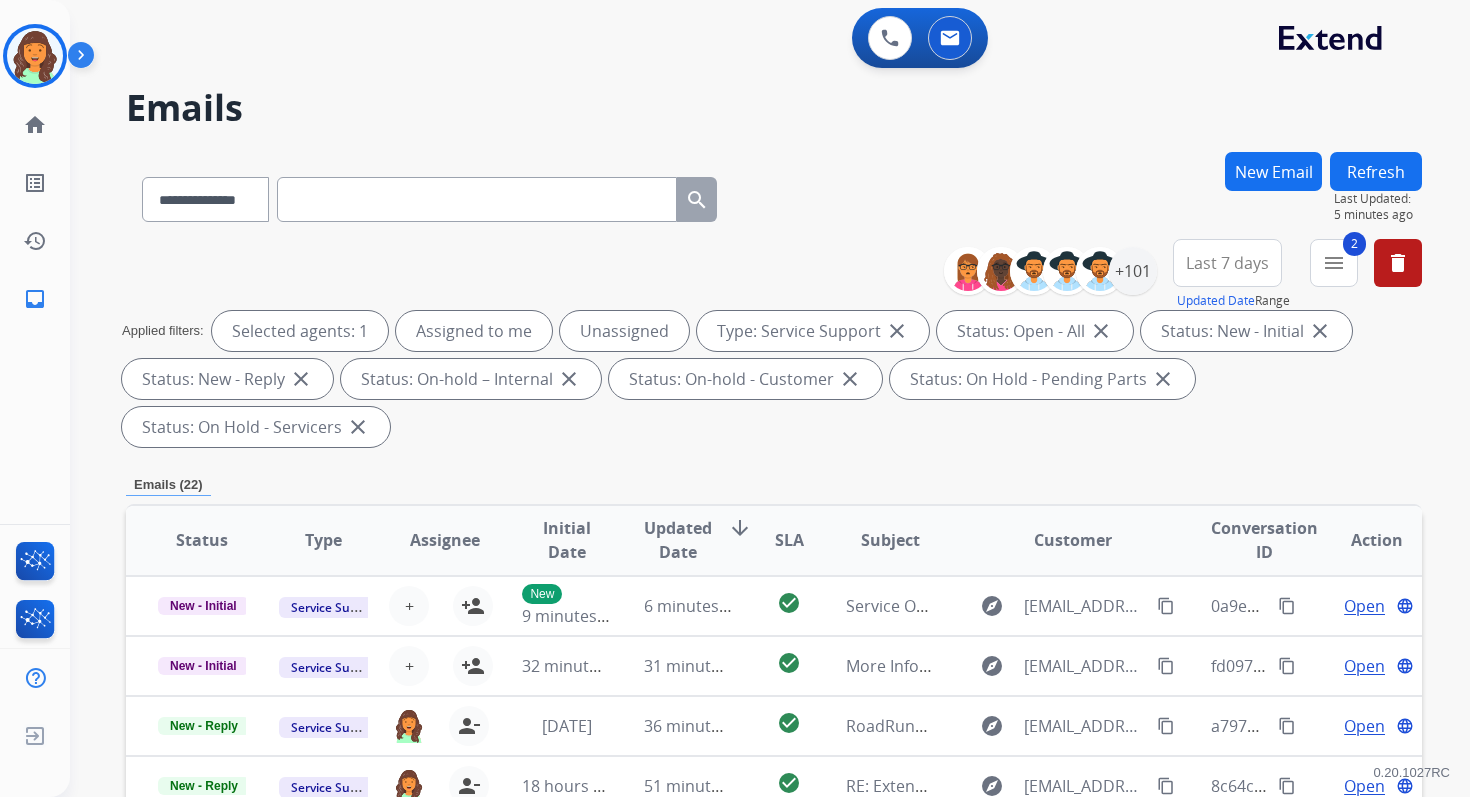 click at bounding box center (477, 199) 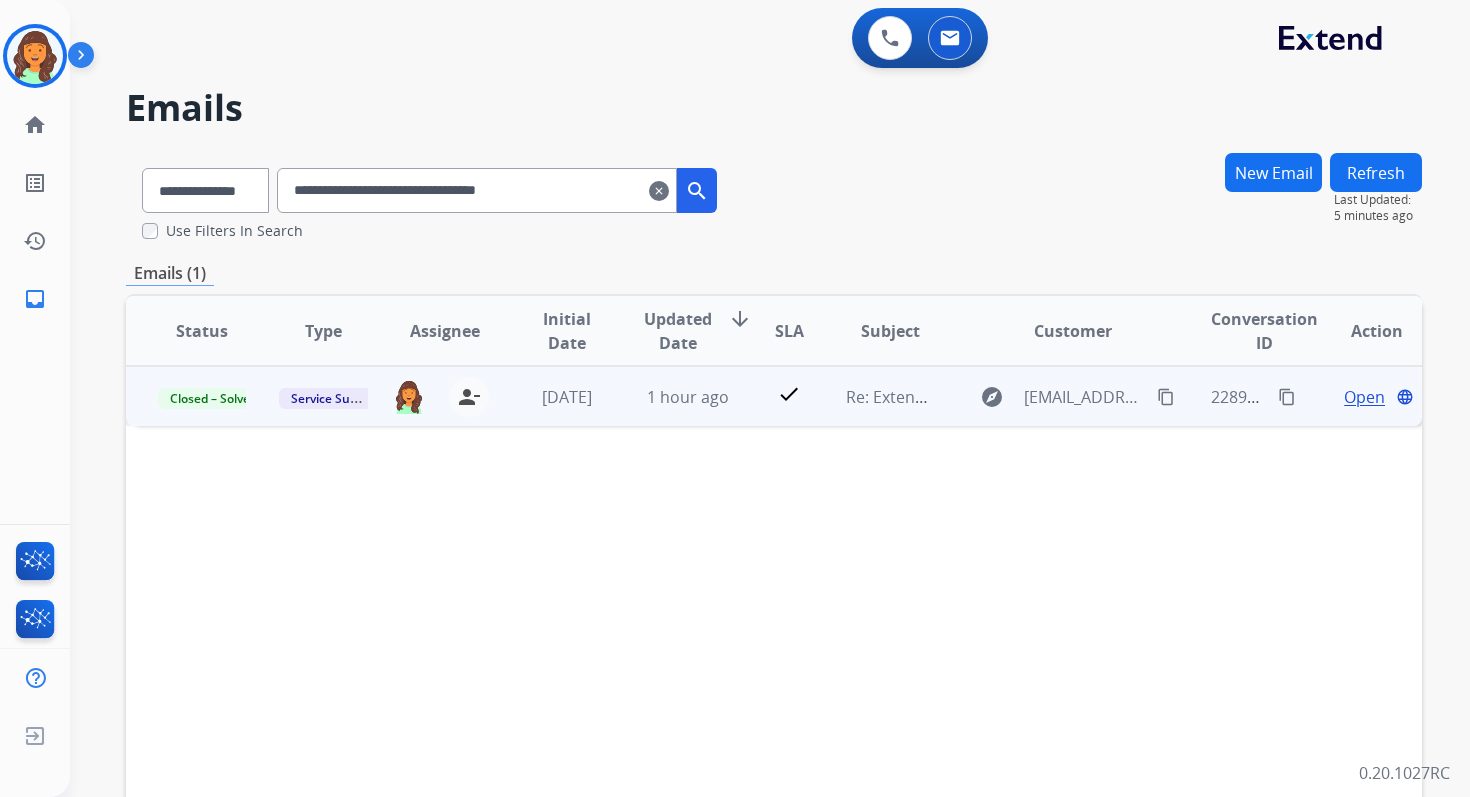 click on "Open" at bounding box center [1364, 397] 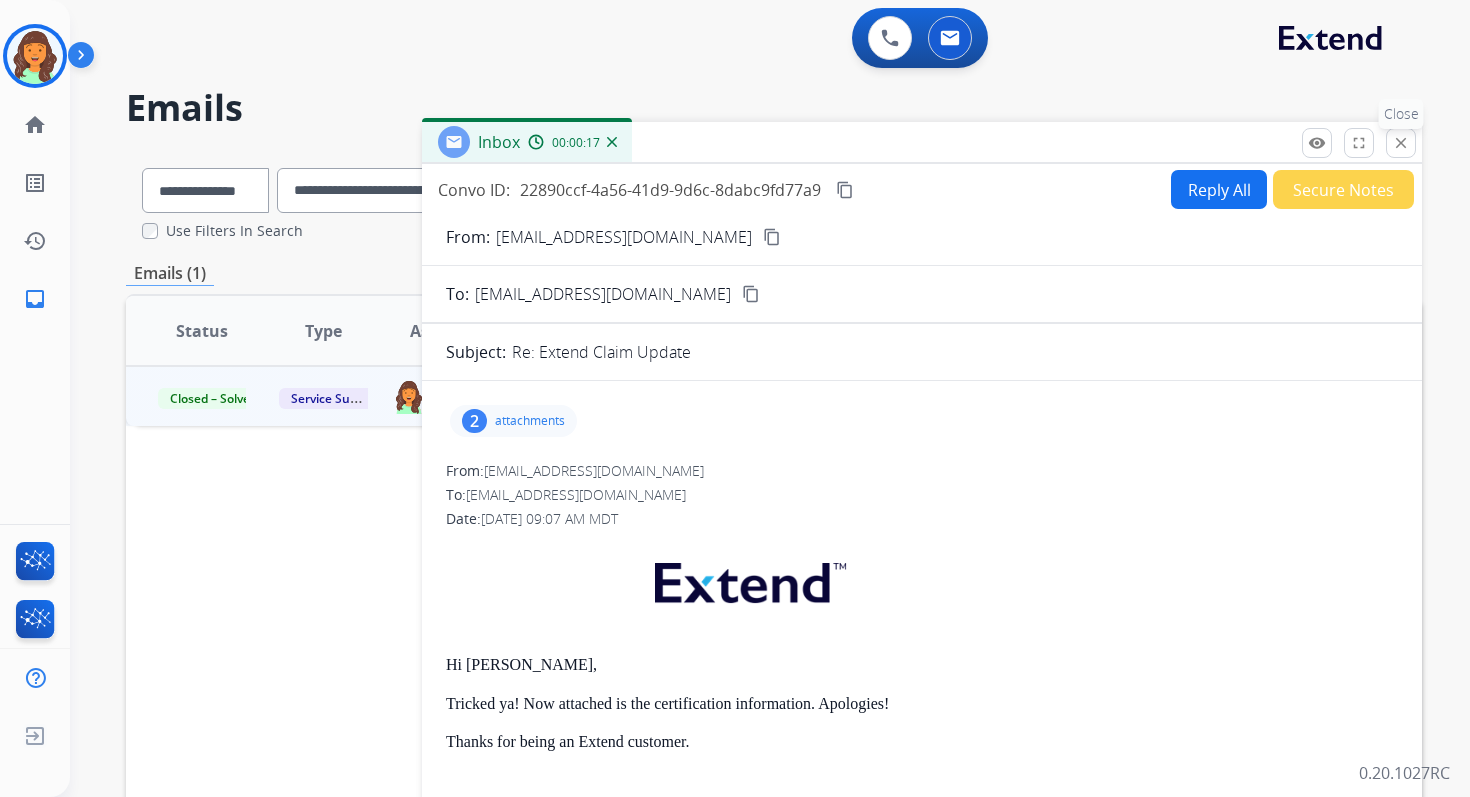 click on "close Close" at bounding box center (1401, 143) 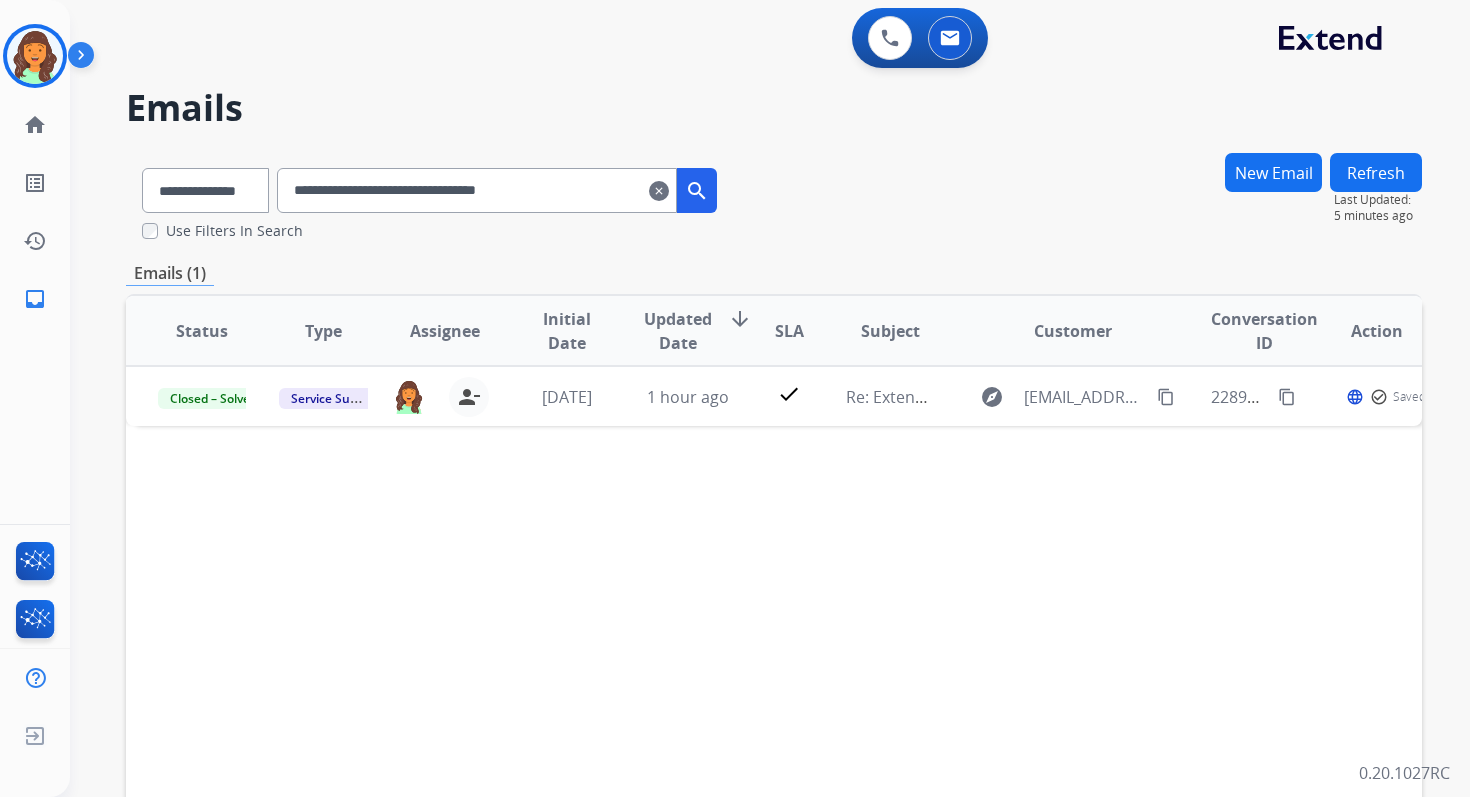 click on "**********" at bounding box center (477, 190) 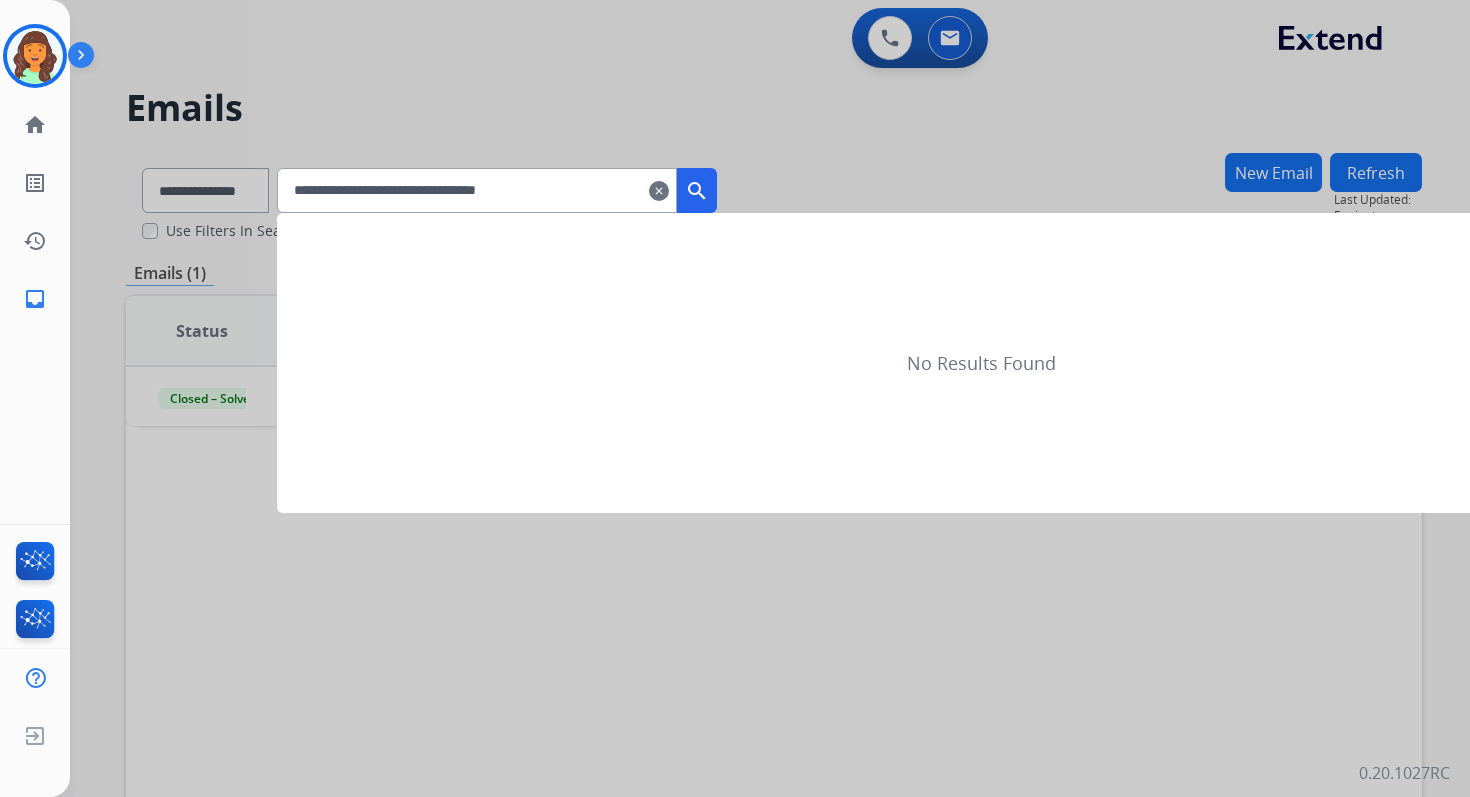 type on "**********" 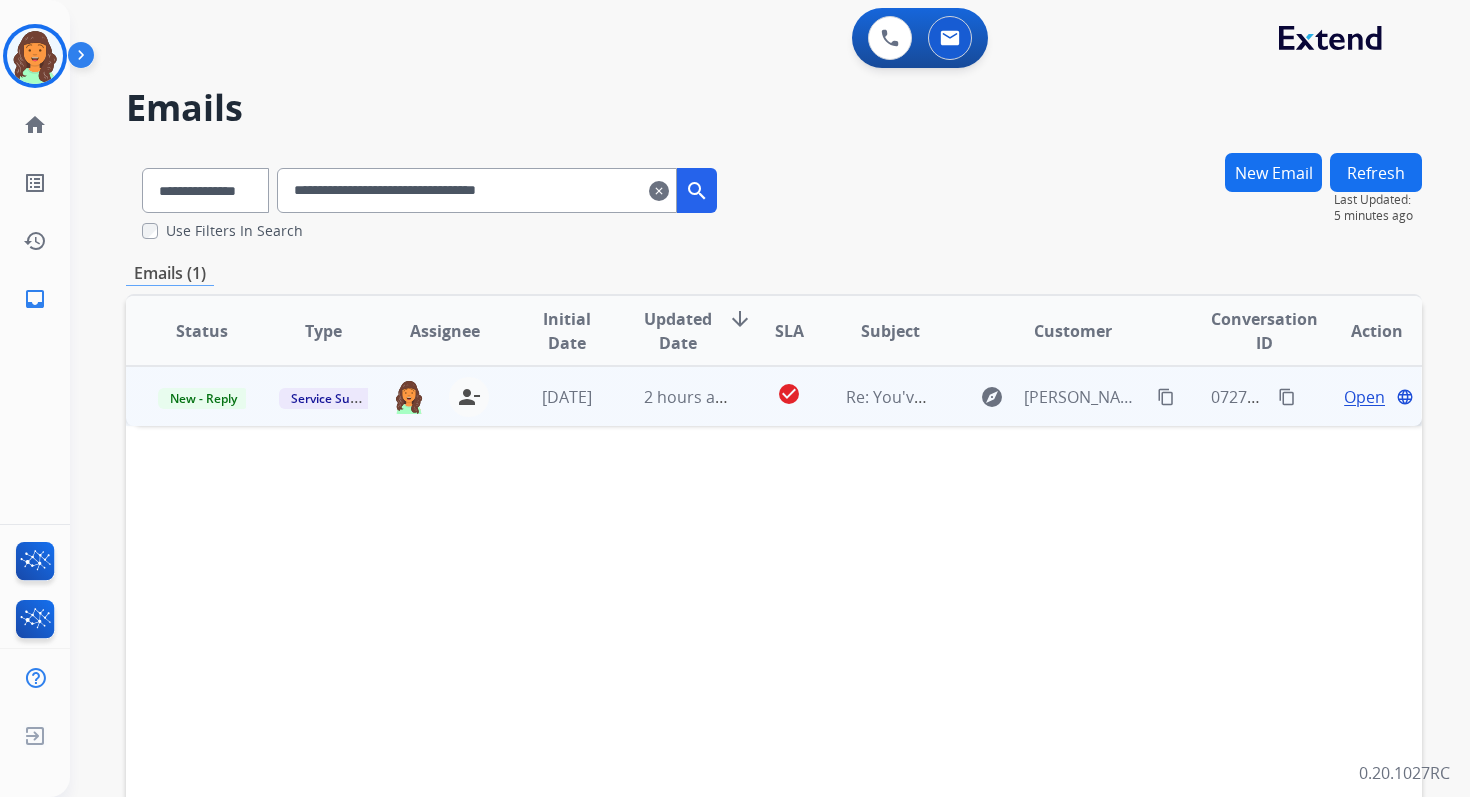 click on "Open" at bounding box center (1364, 397) 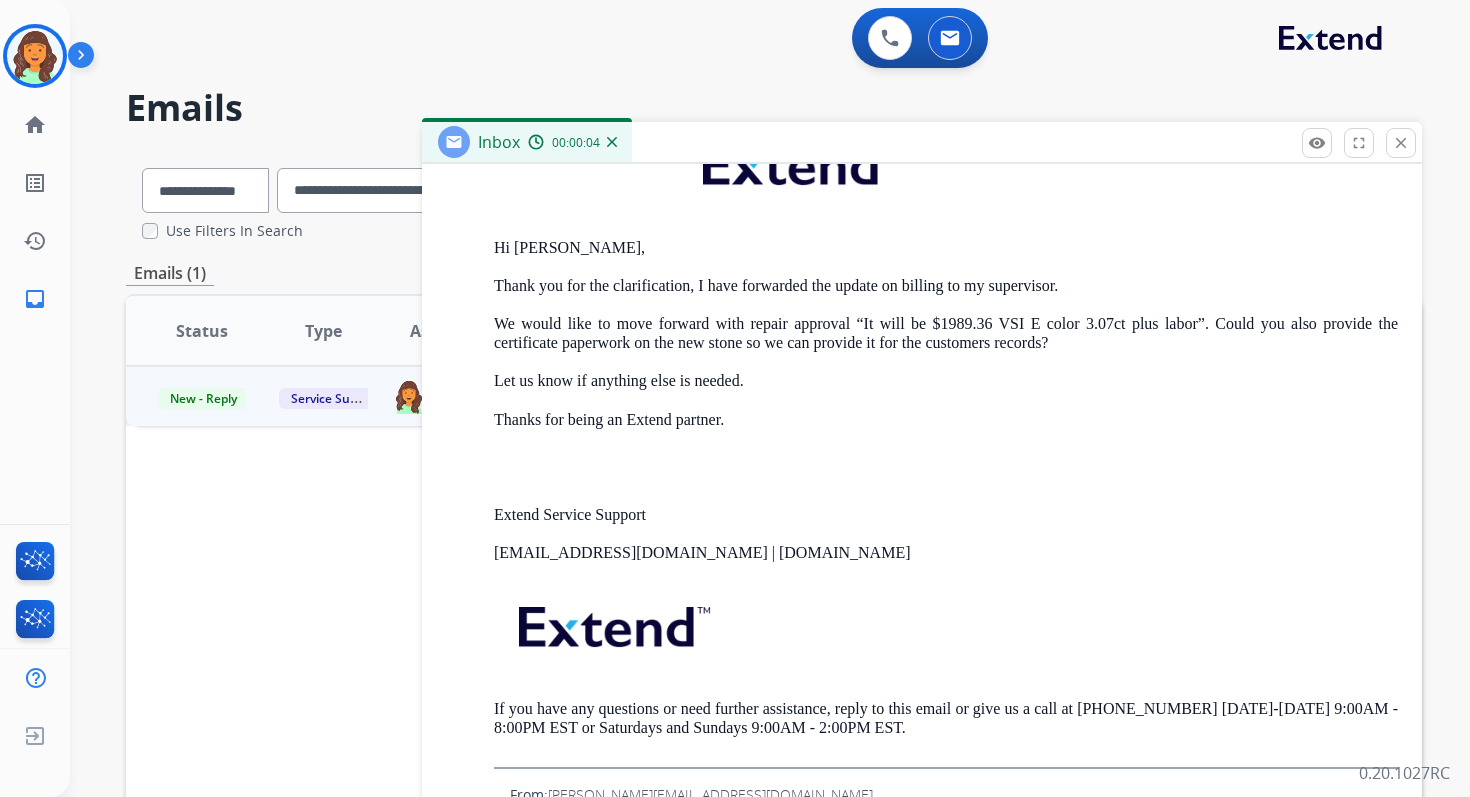 scroll, scrollTop: 1873, scrollLeft: 0, axis: vertical 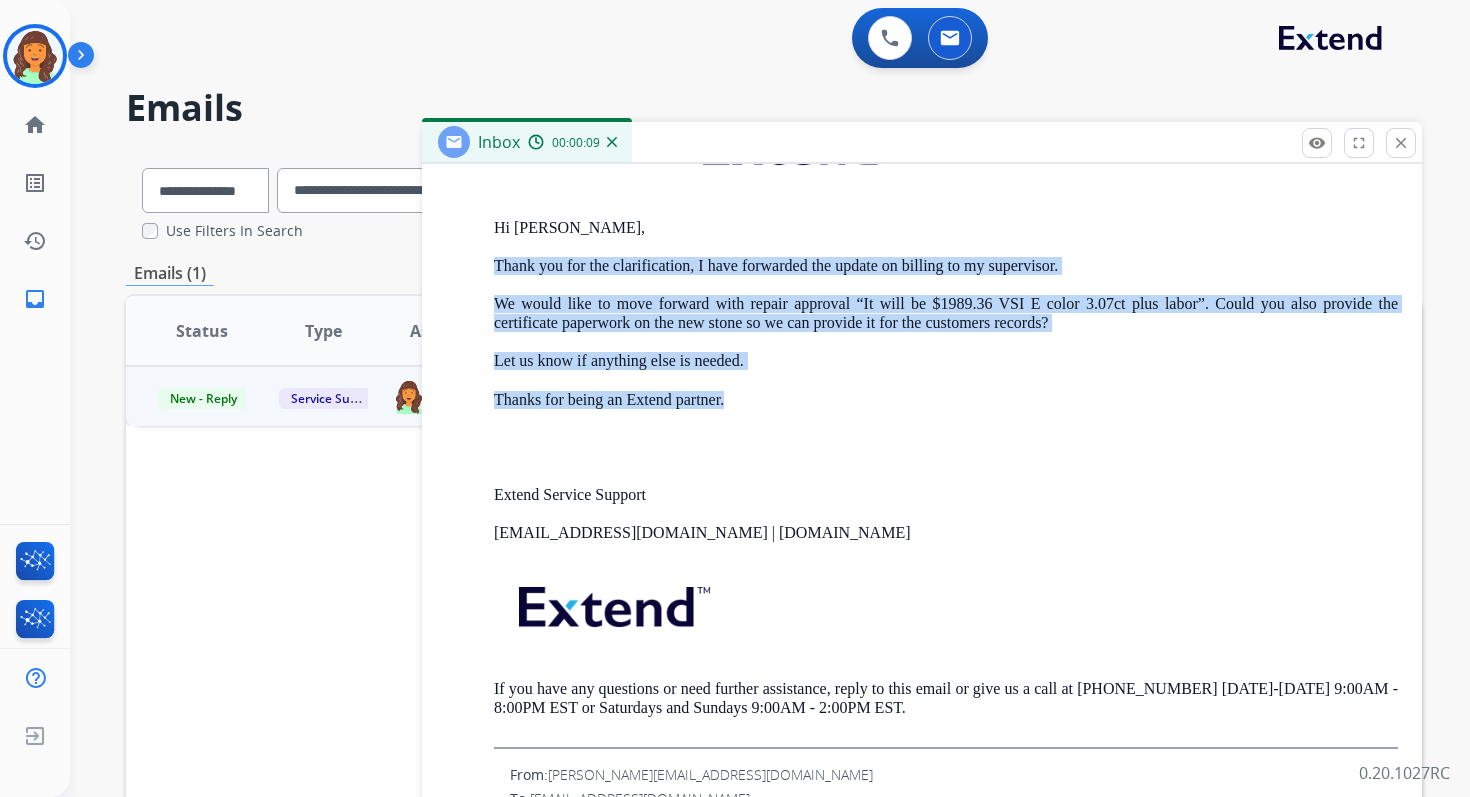 copy on "Thank you for the clarification, I have forwarded the update on billing to my supervisor.  We would like to move forward with repair approval “It will be $1989.36 VSI E color 3.07ct plus labor”. Could you also provide the certificate paperwork on the new stone so we can provide it for the customers records? Let us know if anything else is needed. Thanks for being an Extend partner." 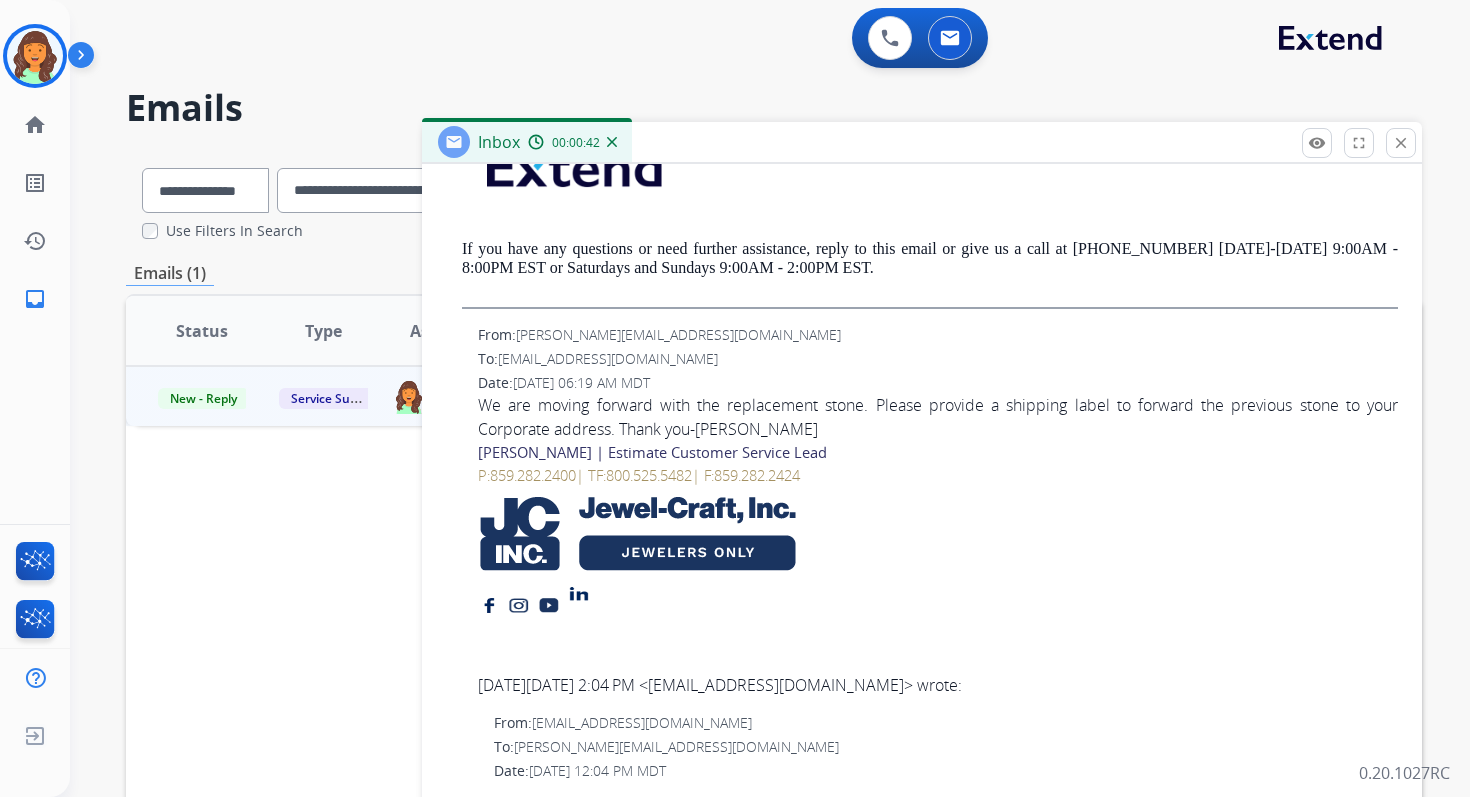scroll, scrollTop: 1152, scrollLeft: 0, axis: vertical 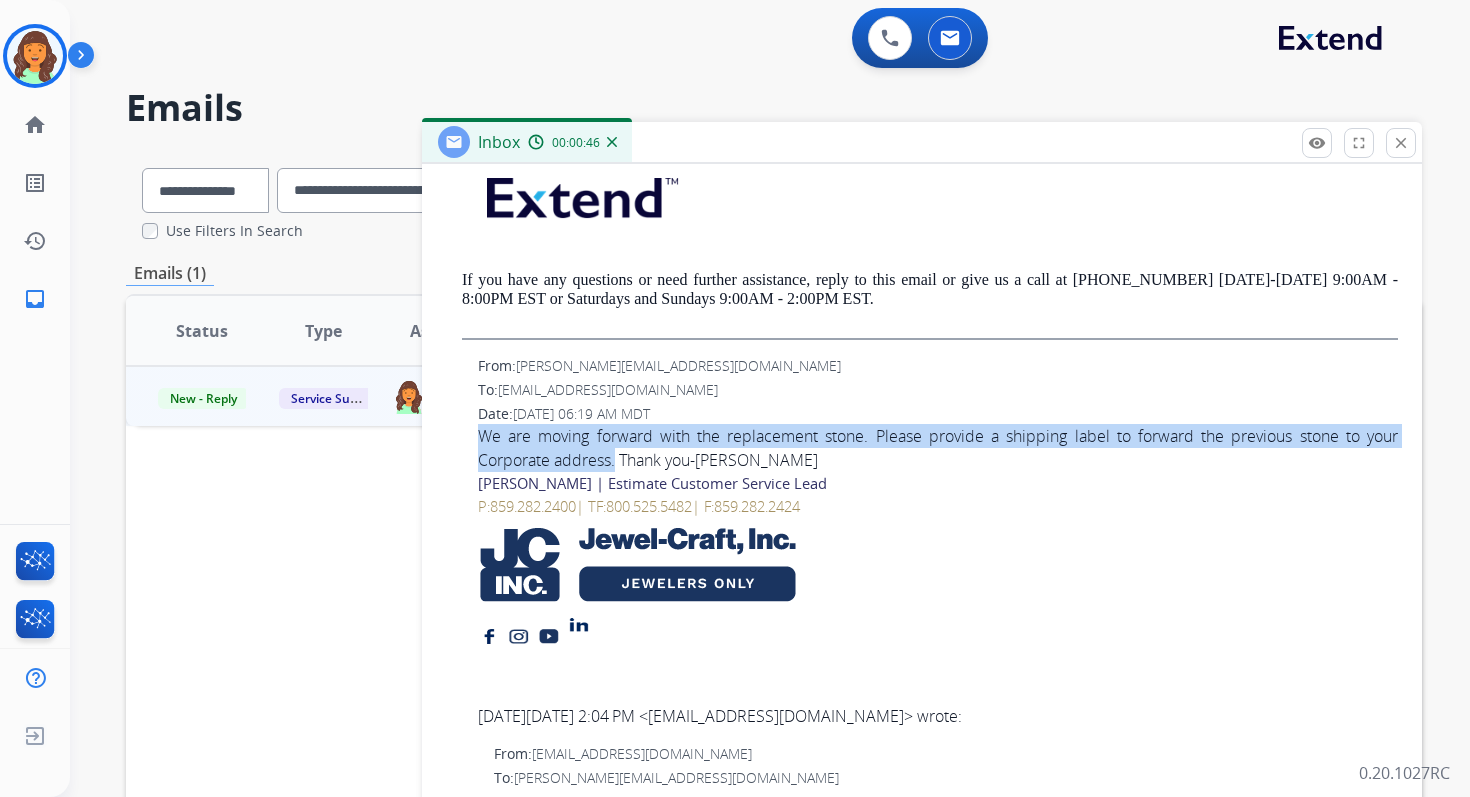 drag, startPoint x: 482, startPoint y: 429, endPoint x: 616, endPoint y: 456, distance: 136.69308 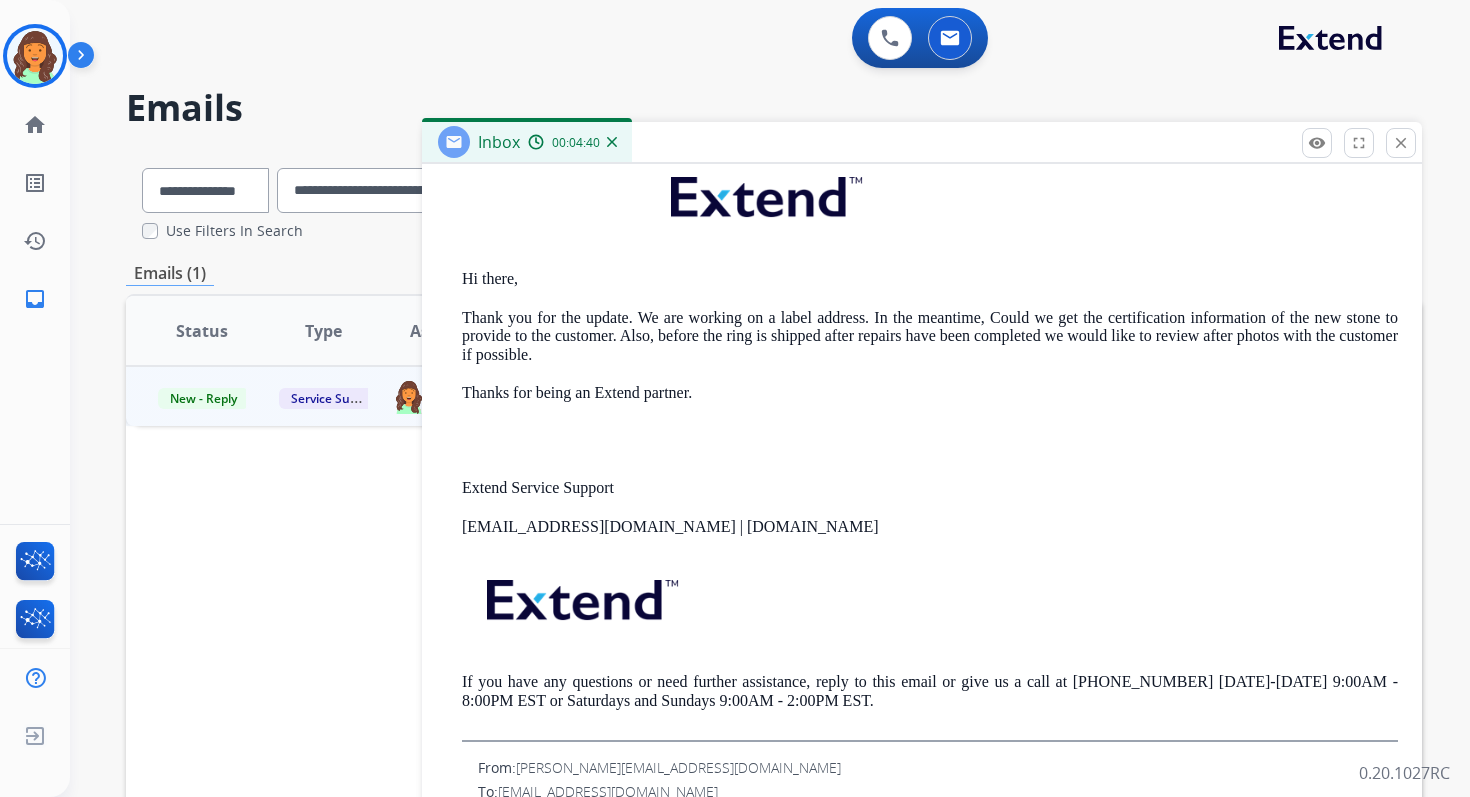 scroll, scrollTop: 0, scrollLeft: 0, axis: both 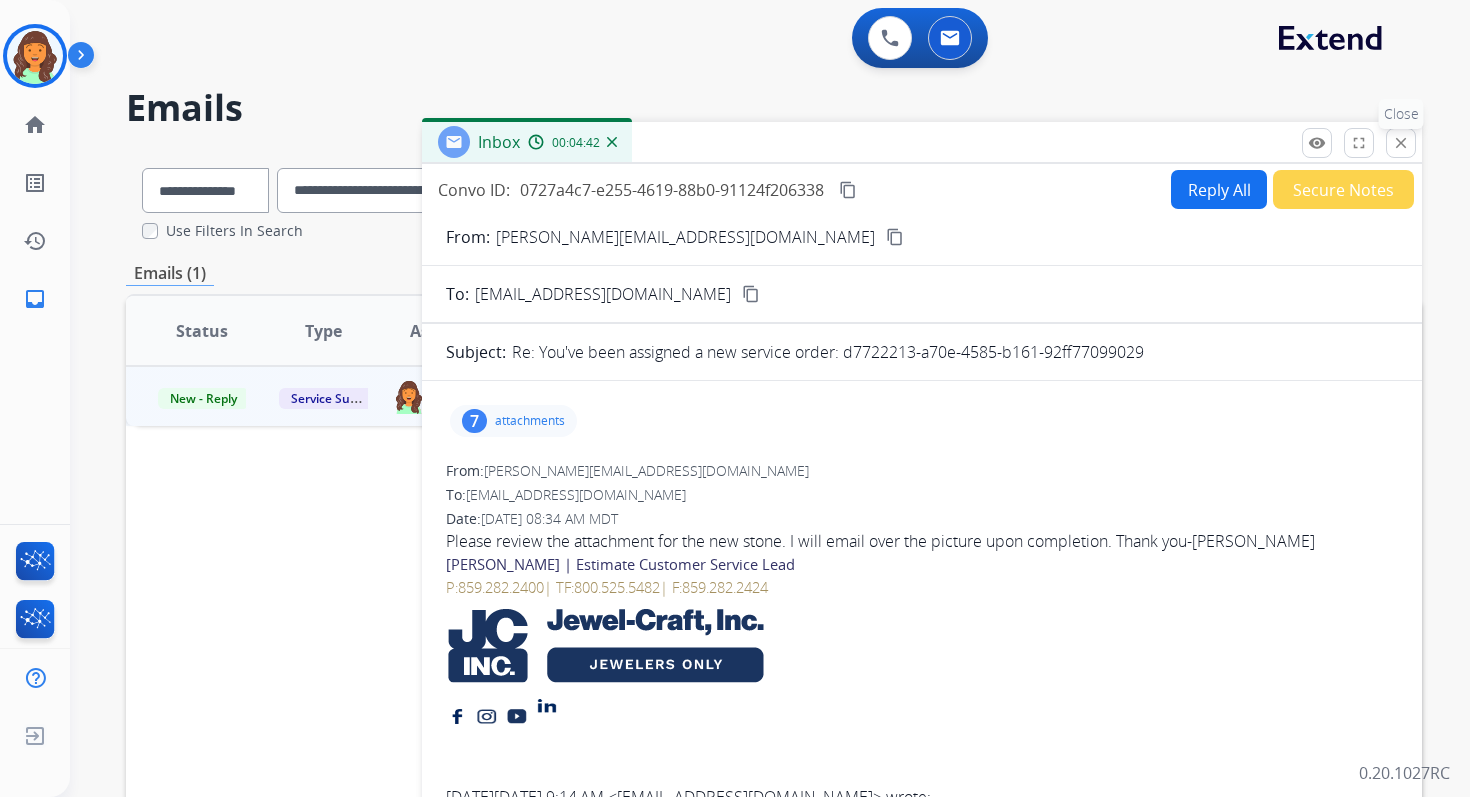click on "close" at bounding box center [1401, 143] 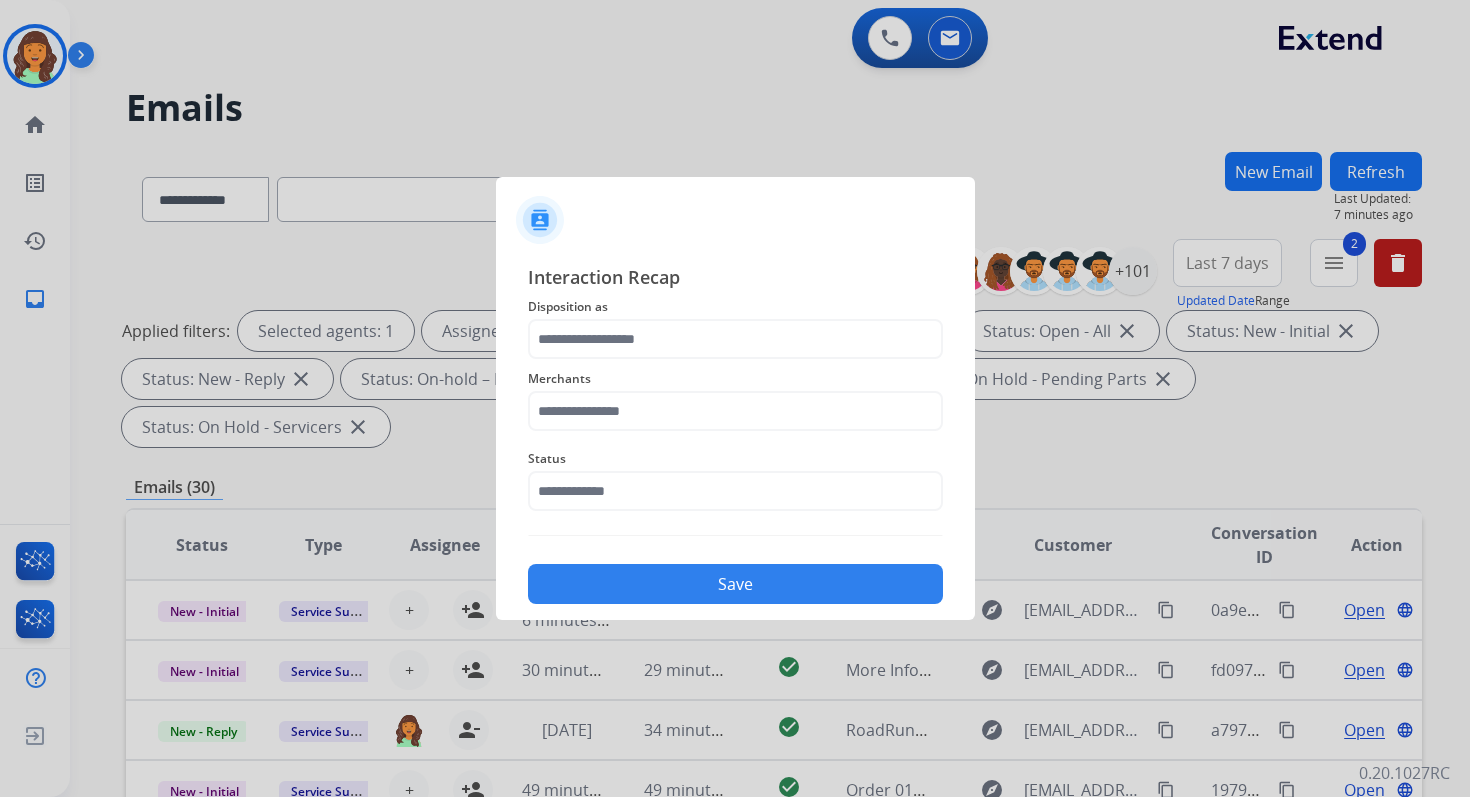 scroll, scrollTop: 0, scrollLeft: 0, axis: both 